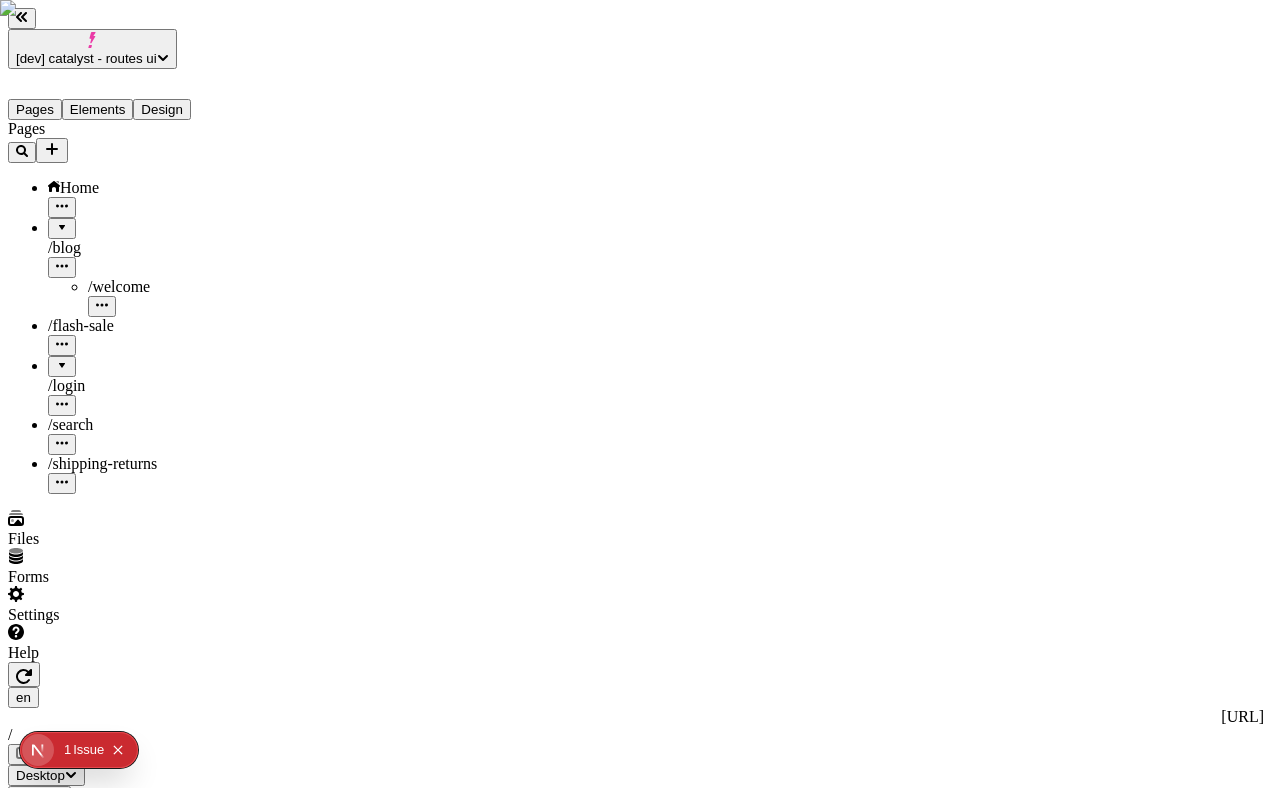 scroll, scrollTop: 0, scrollLeft: 0, axis: both 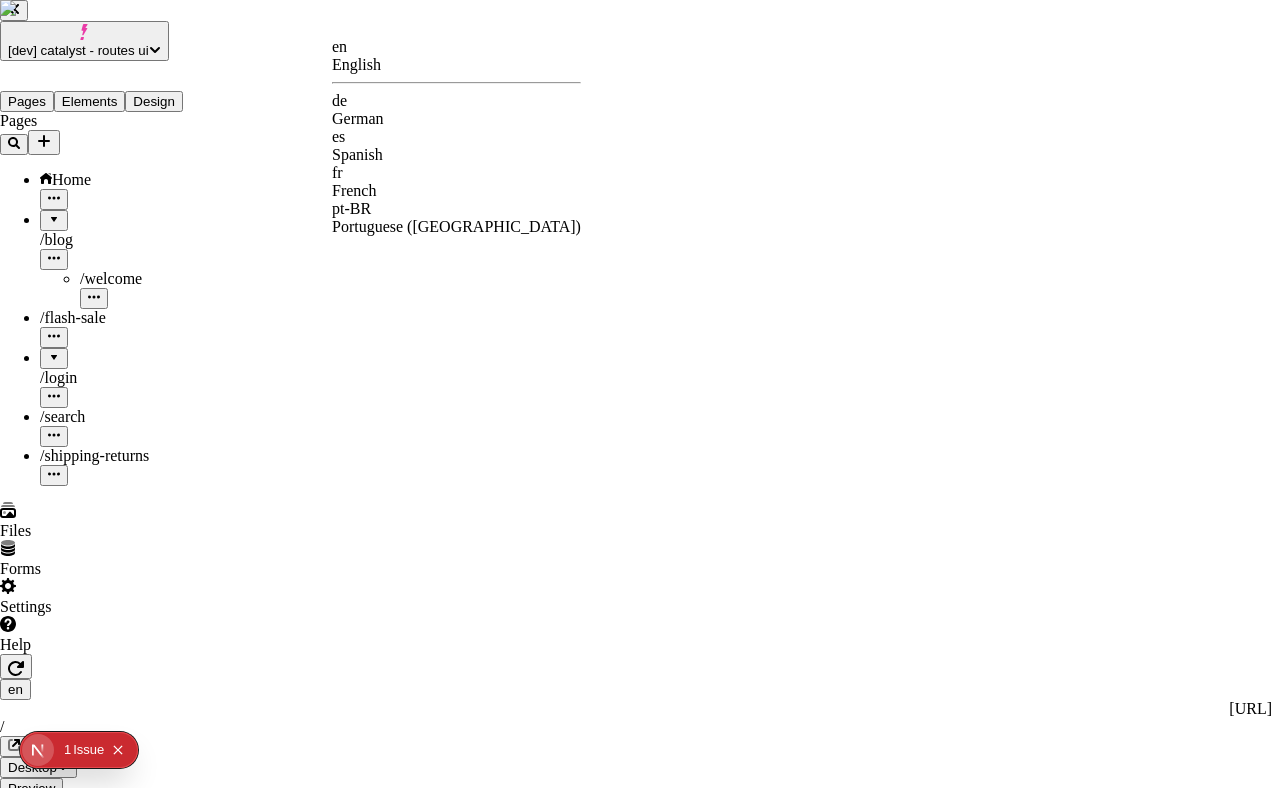 click on "de" at bounding box center (456, 101) 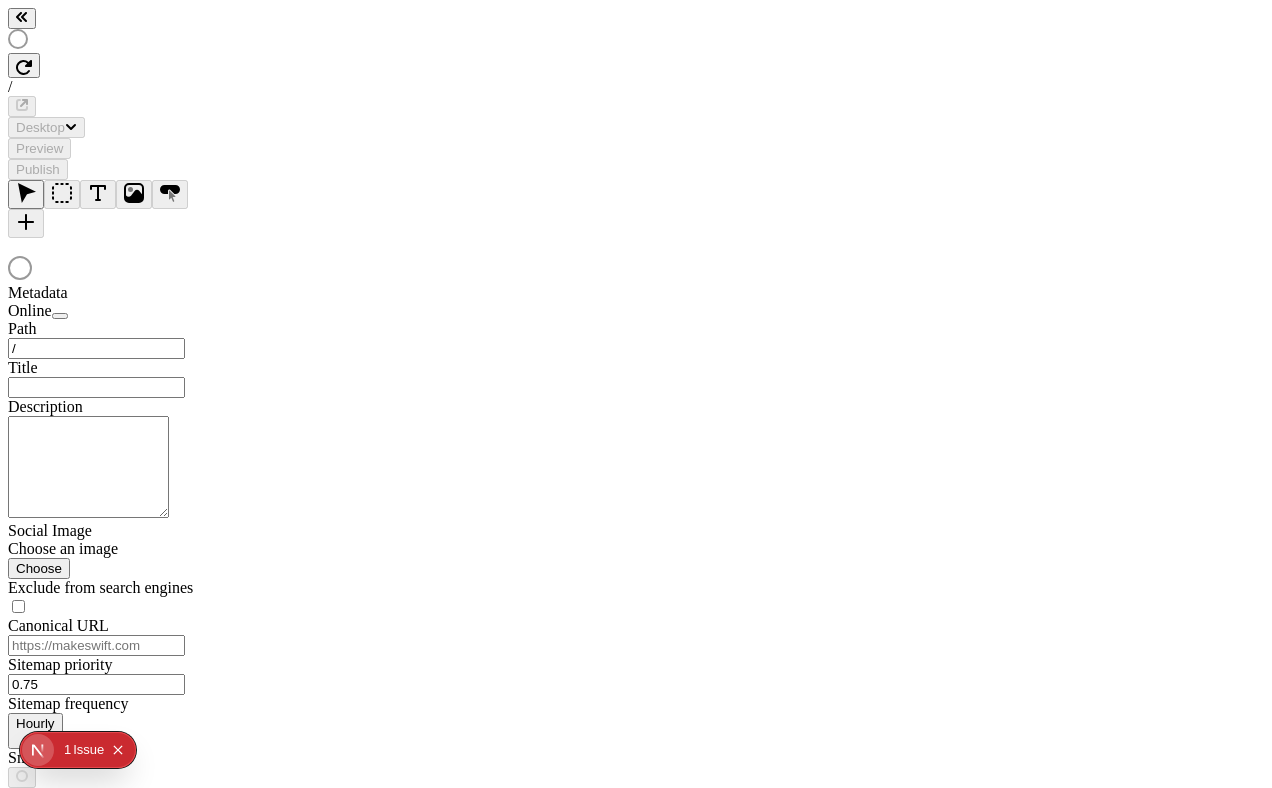 scroll, scrollTop: 0, scrollLeft: 0, axis: both 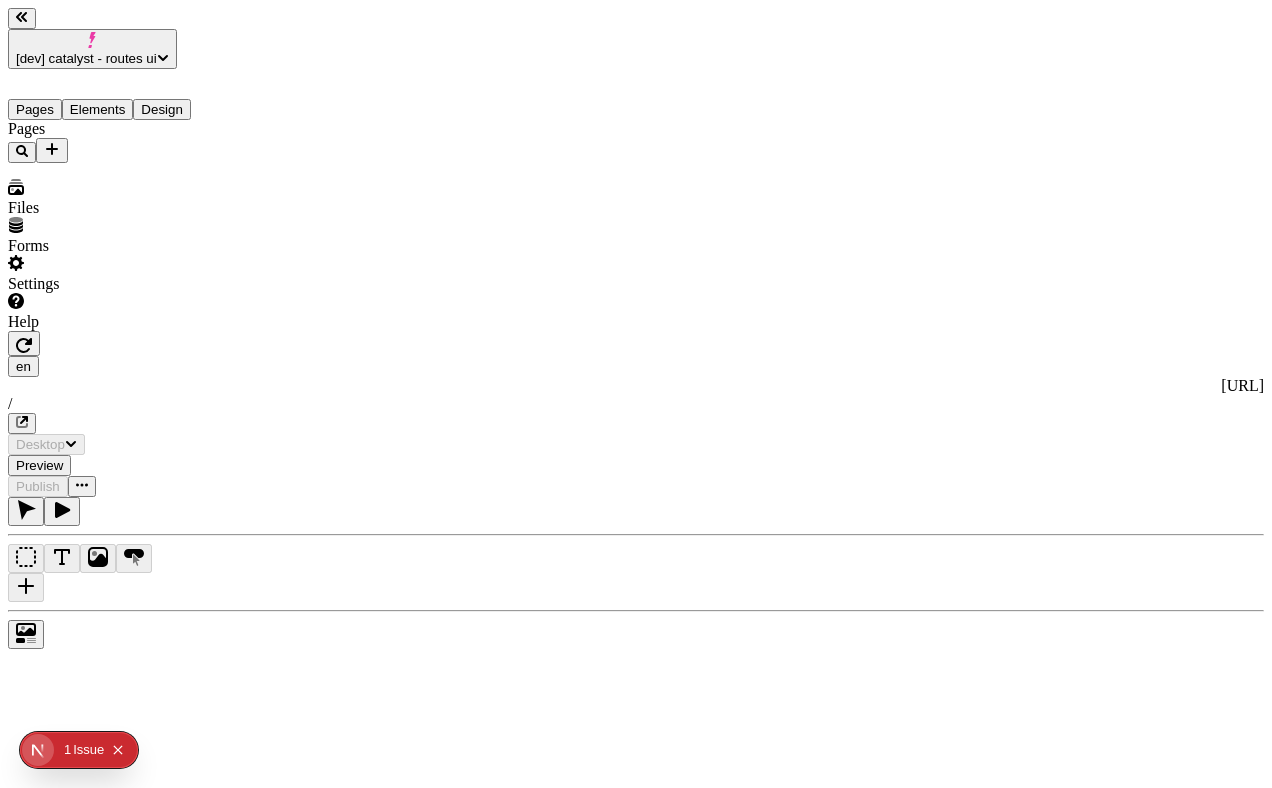 type on "/" 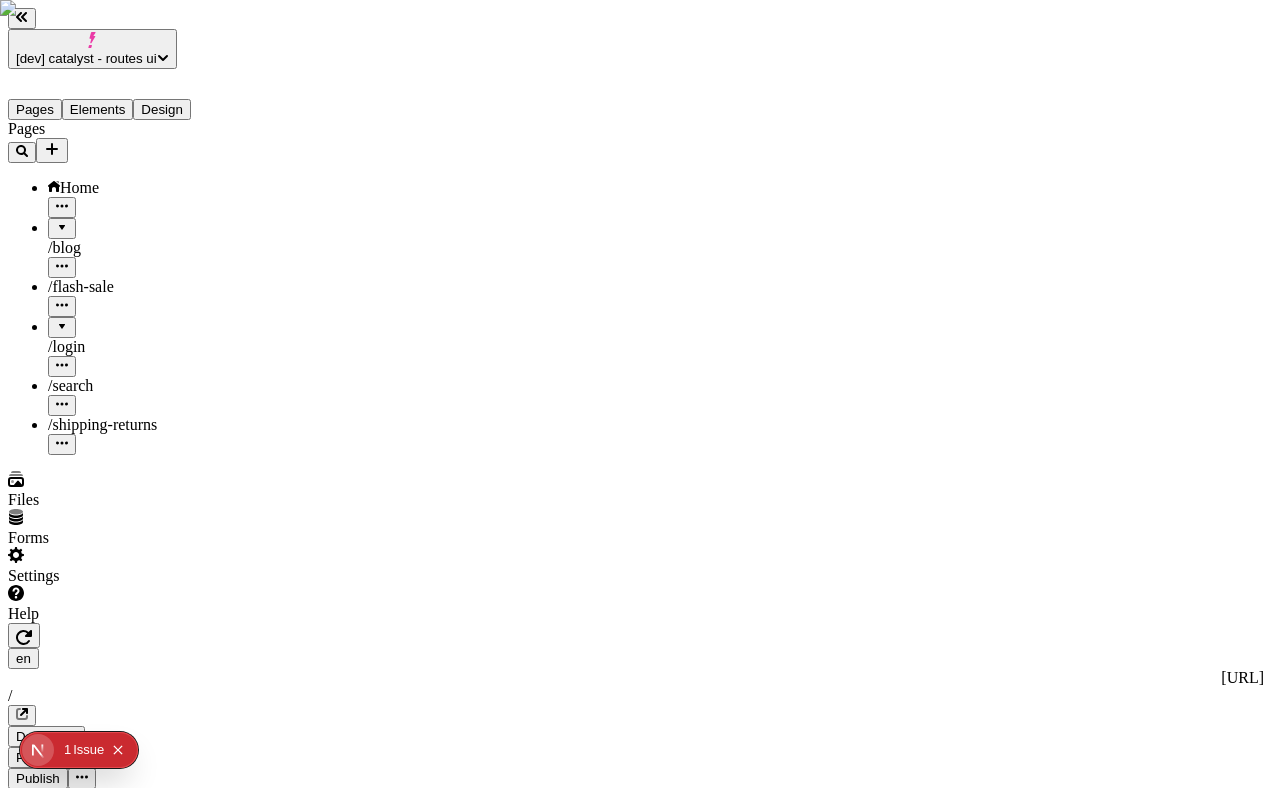 scroll, scrollTop: 0, scrollLeft: 0, axis: both 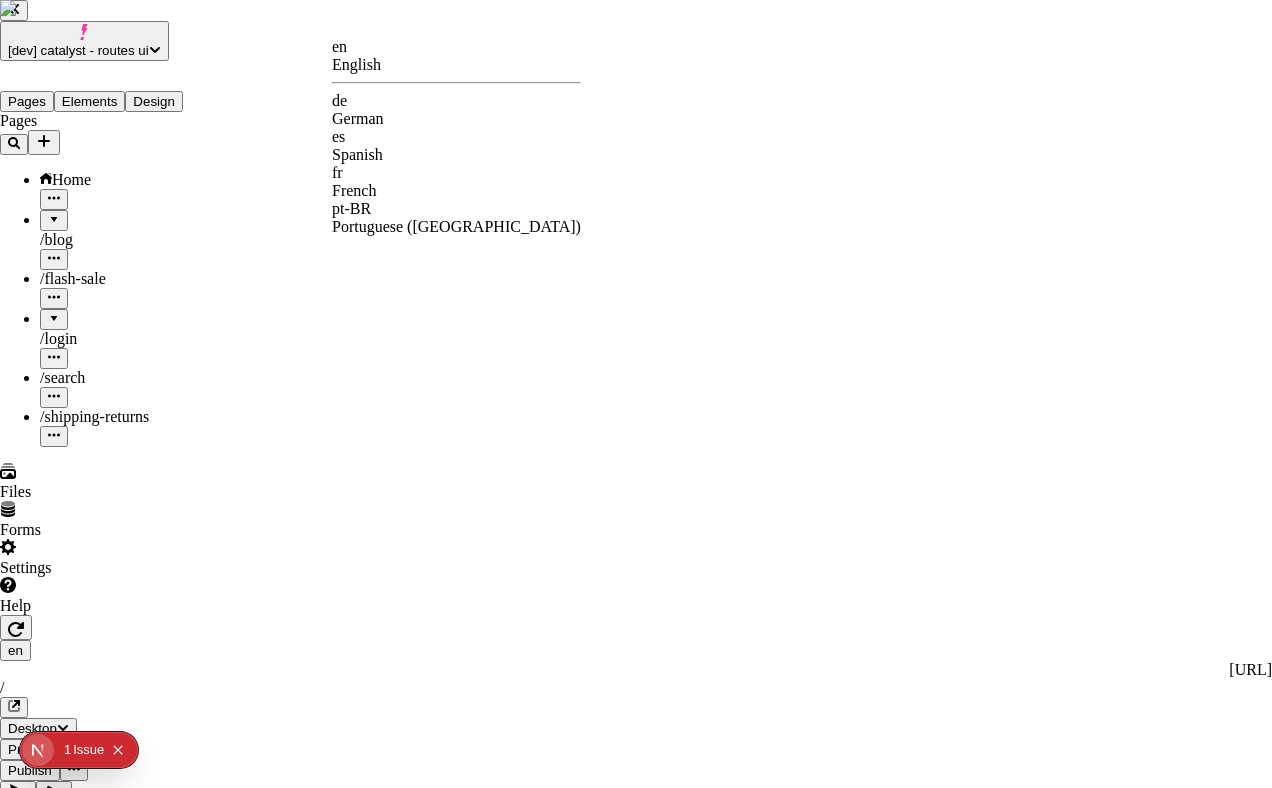 click on "German" at bounding box center (456, 119) 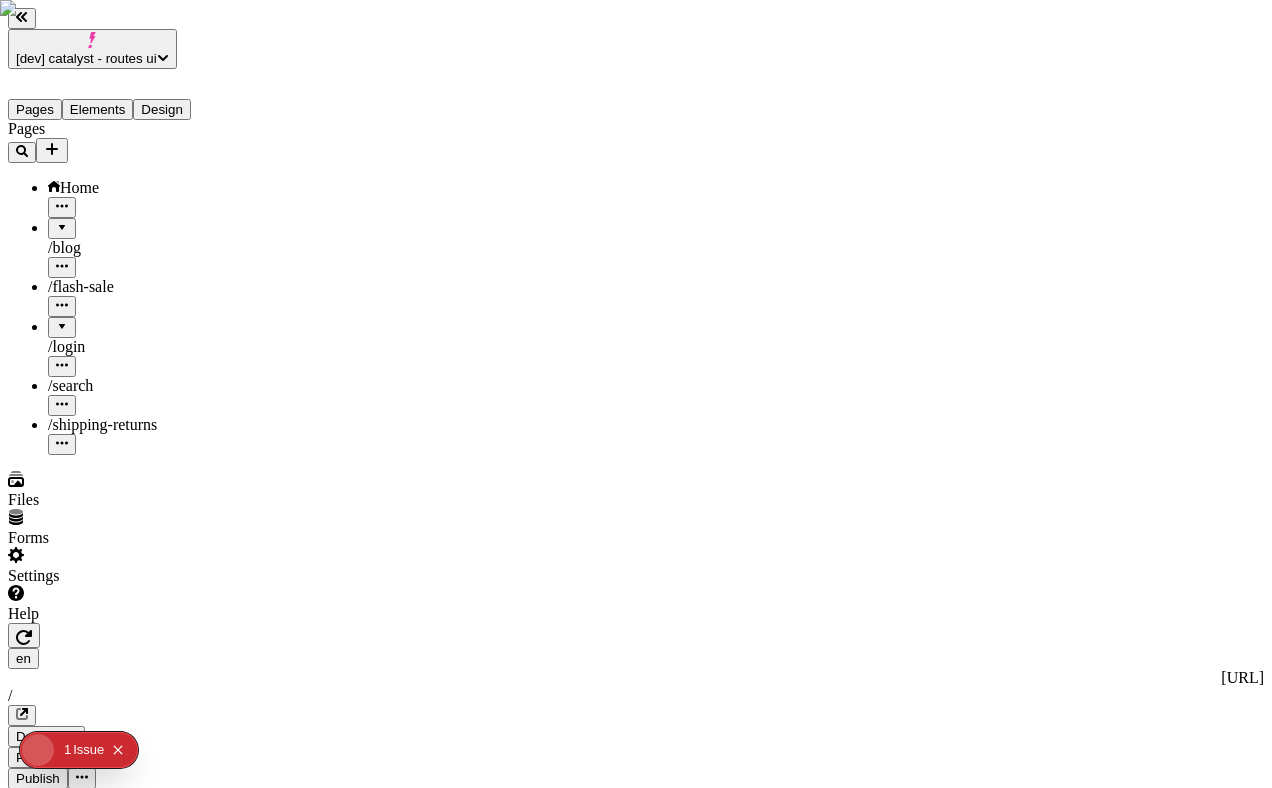 type on "/" 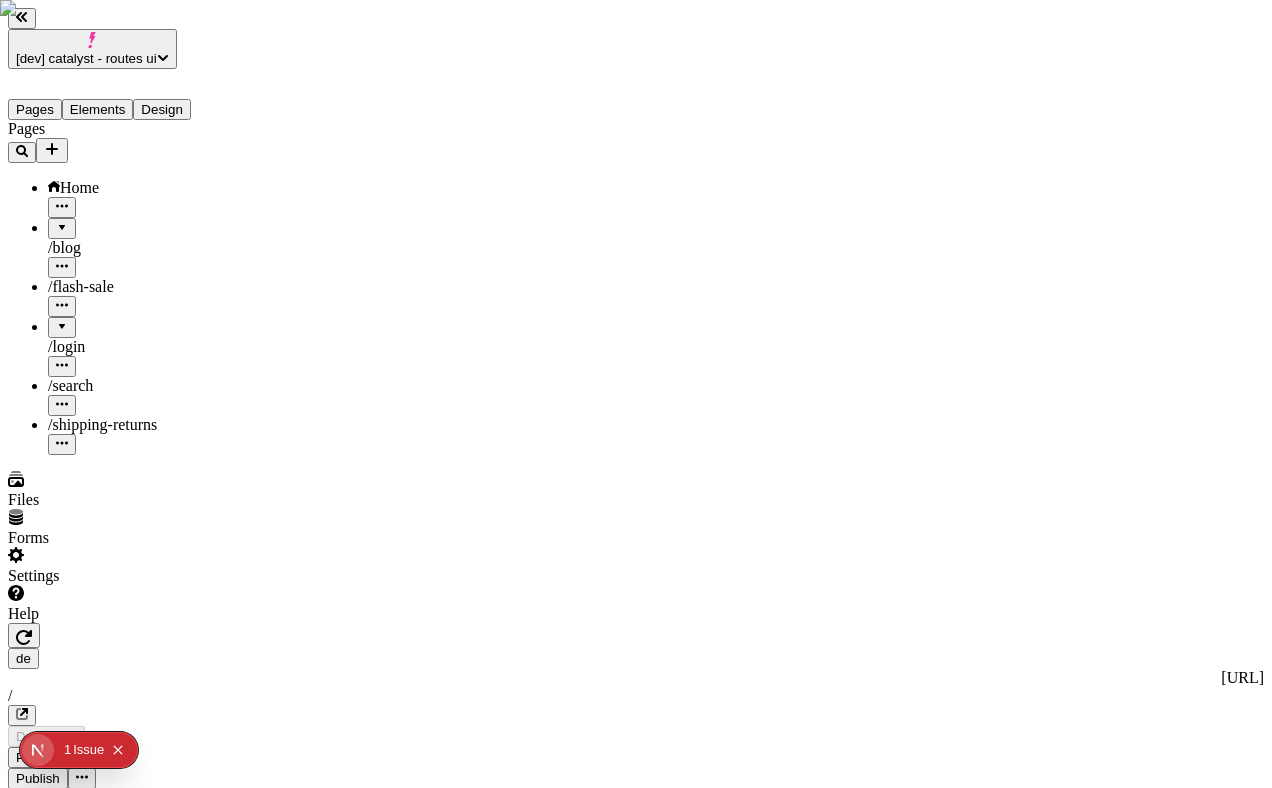click on "/ blog" at bounding box center [148, 248] 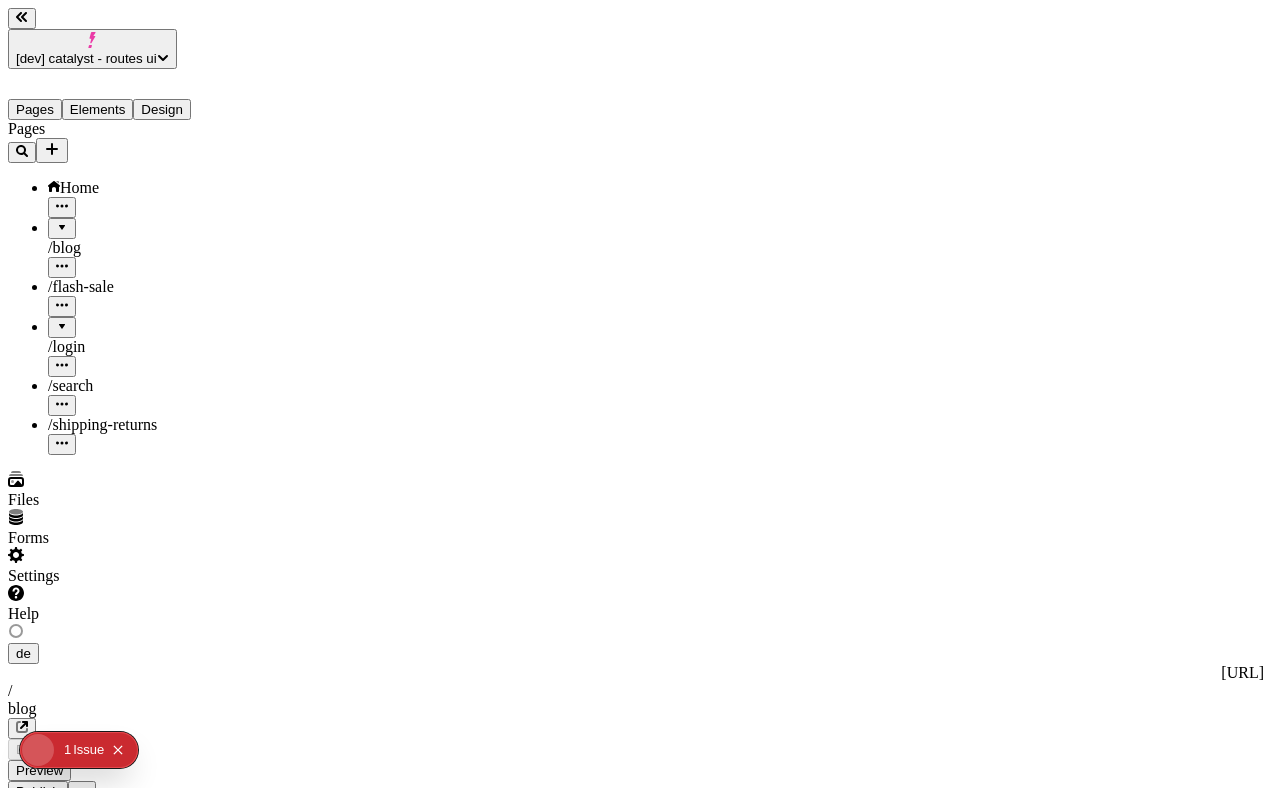 type on "/blog" 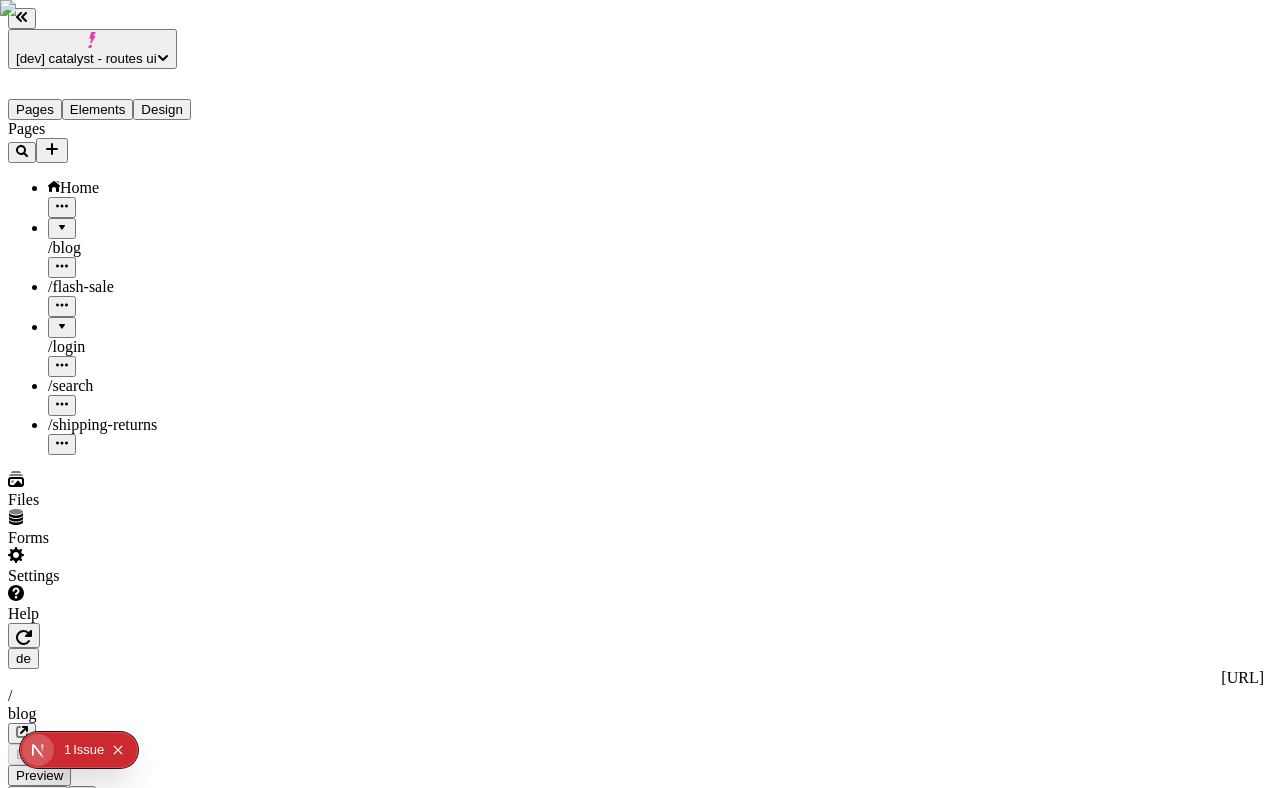 click on "/ blog" at bounding box center (148, 248) 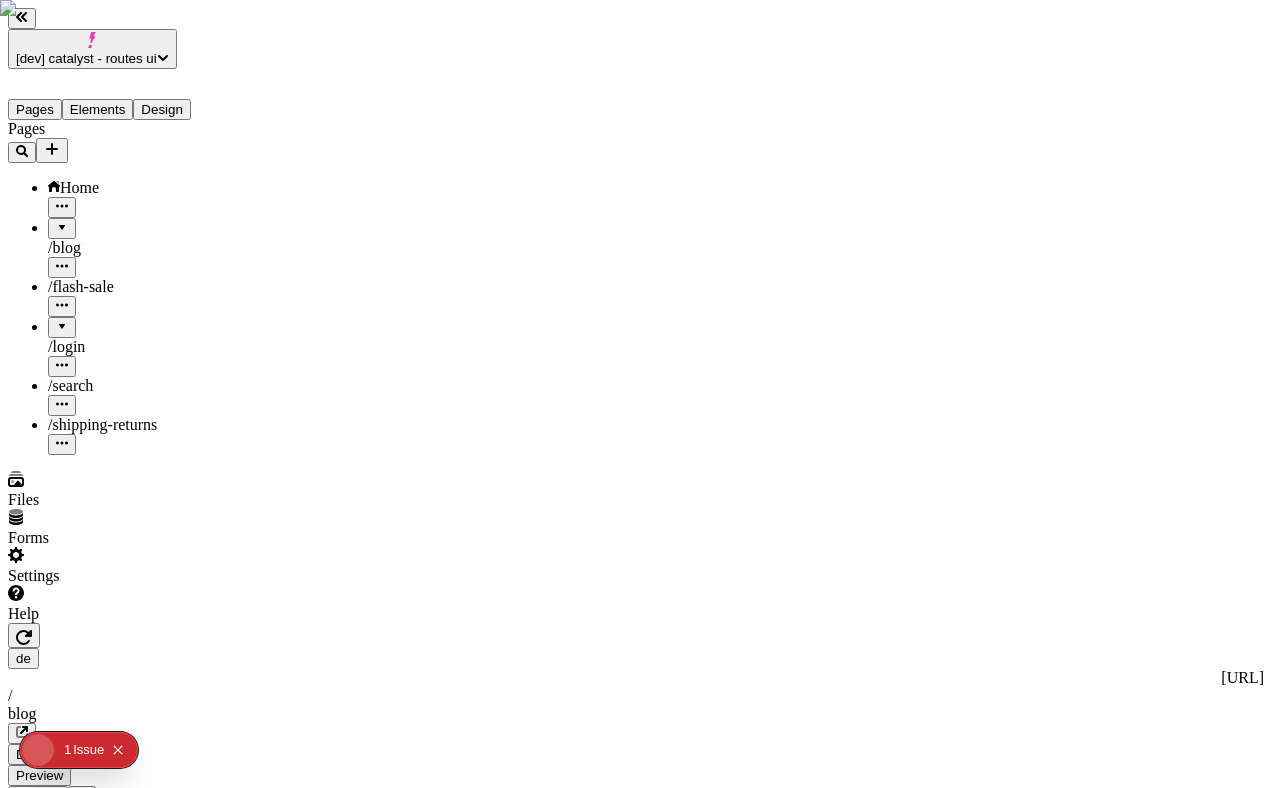 click on "/ blog" at bounding box center (148, 248) 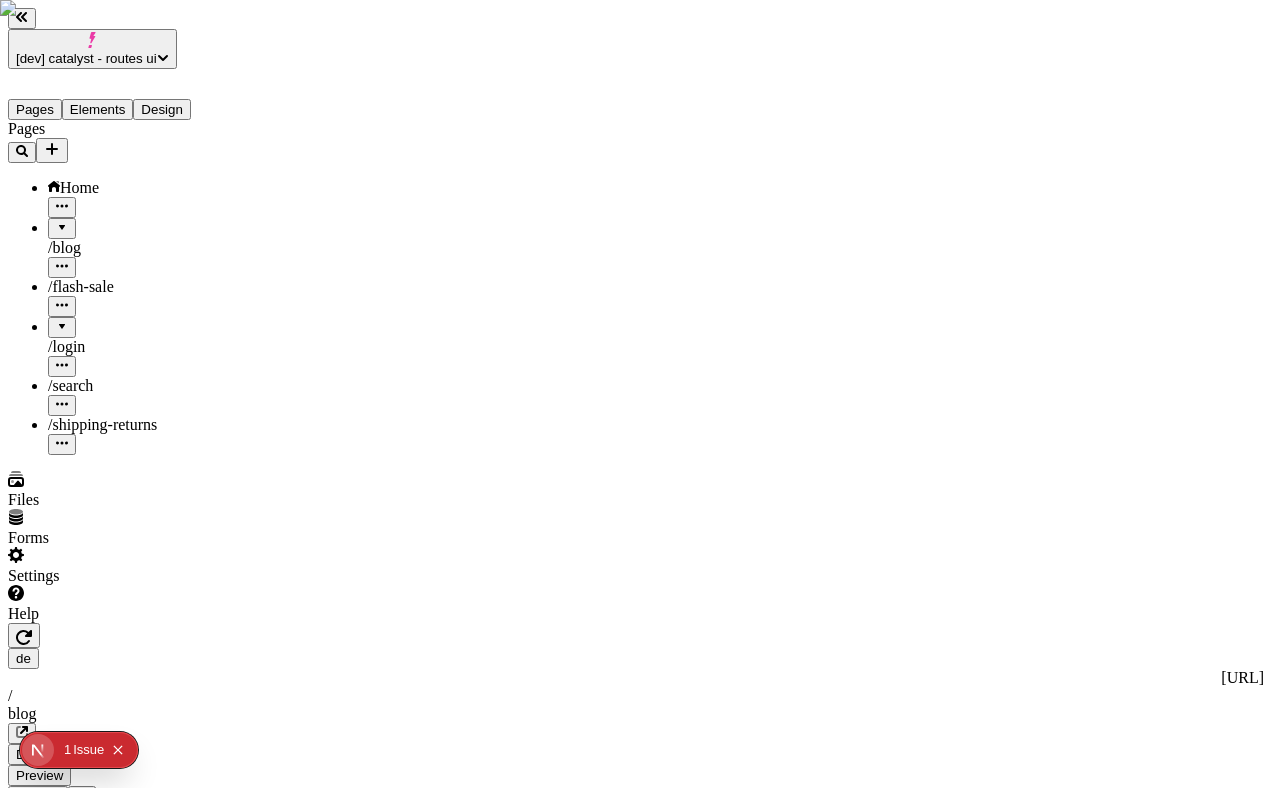 click at bounding box center (60, 2516) 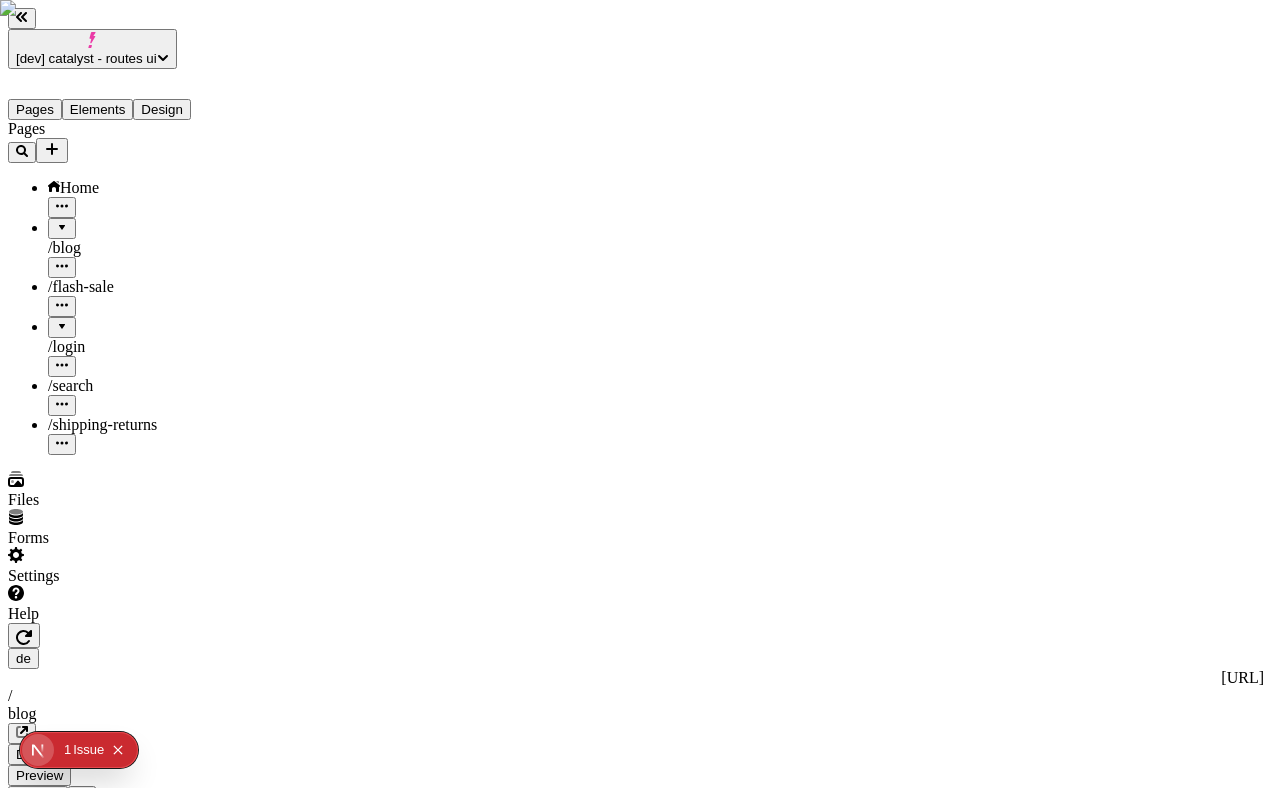 click at bounding box center [60, 2516] 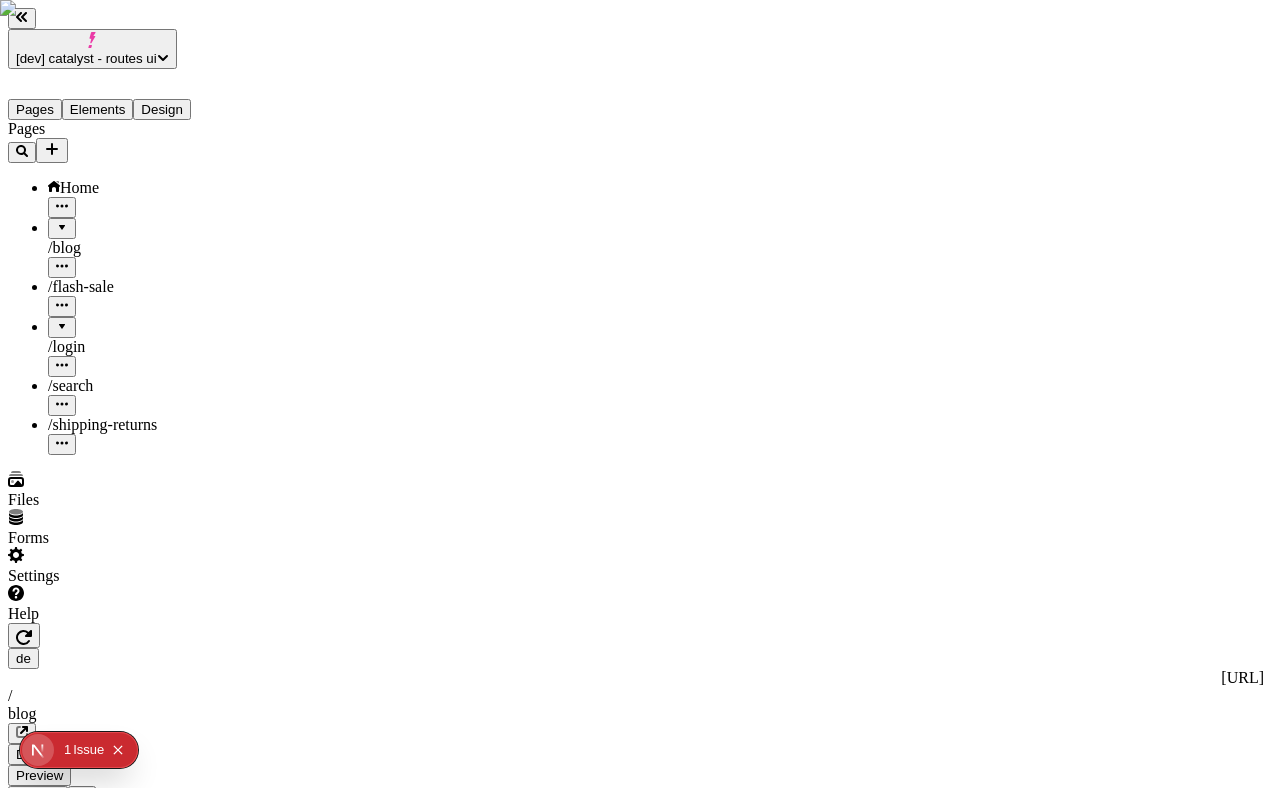 click at bounding box center [60, 2516] 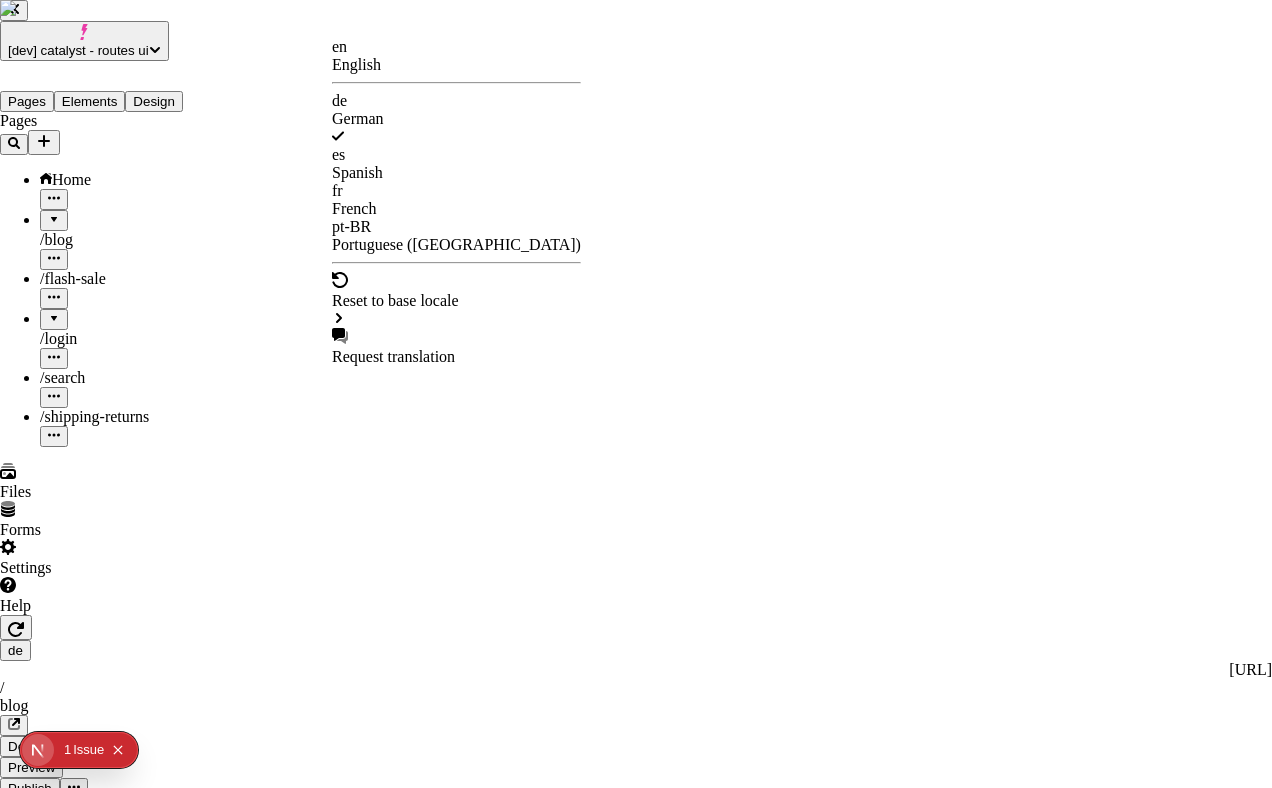 click on "[dev] catalyst - routes ui Pages Elements Design Pages Home / blog / flash-sale / login / search / shipping-returns Files Forms Settings Help de http://localhost:3110/de / blog Desktop Preview Publish S Metadata Online Path /blog Title Description Social Image Choose an image Choose Exclude from search engines Canonical URL Sitemap priority 0.75 Sitemap frequency Hourly Snippets en English de German es Spanish fr French pt-BR Portuguese (Brazil) Reset to base locale Request translation" at bounding box center [636, 1553] 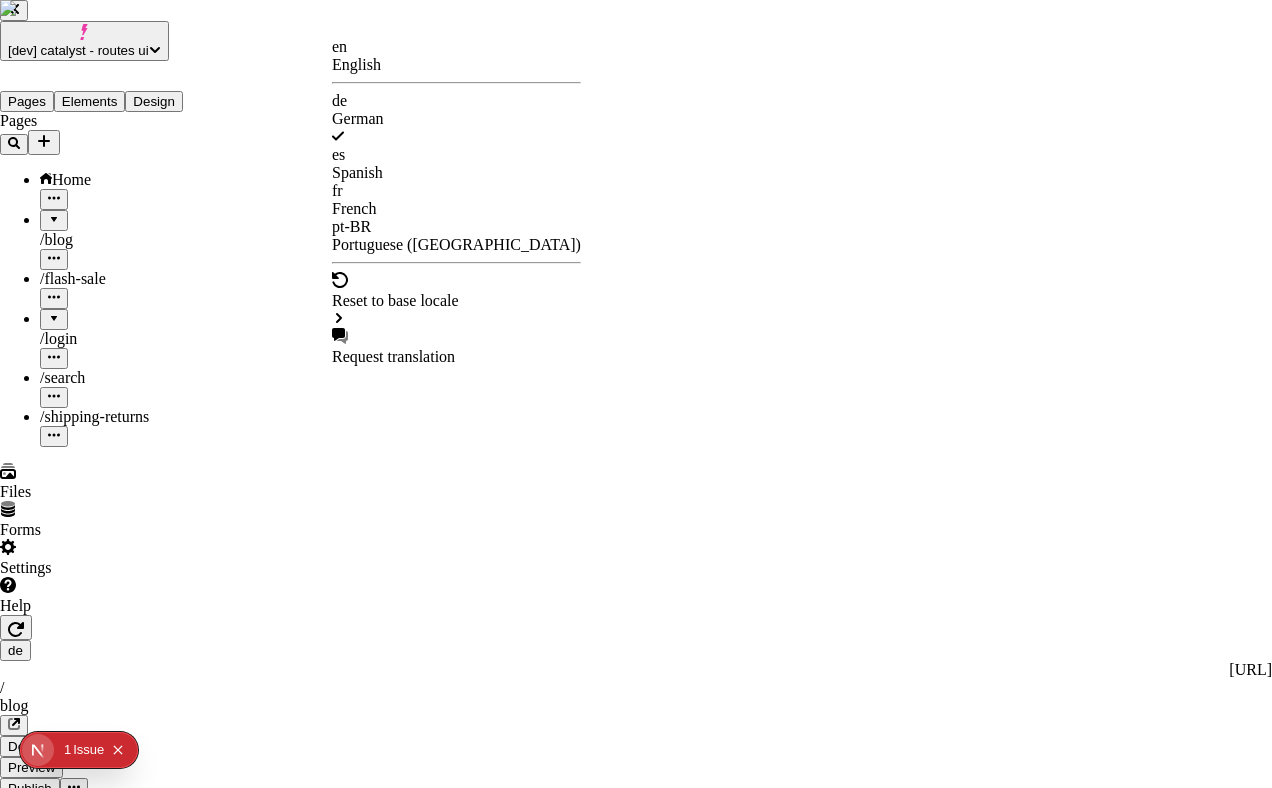 click on "en" at bounding box center (456, 47) 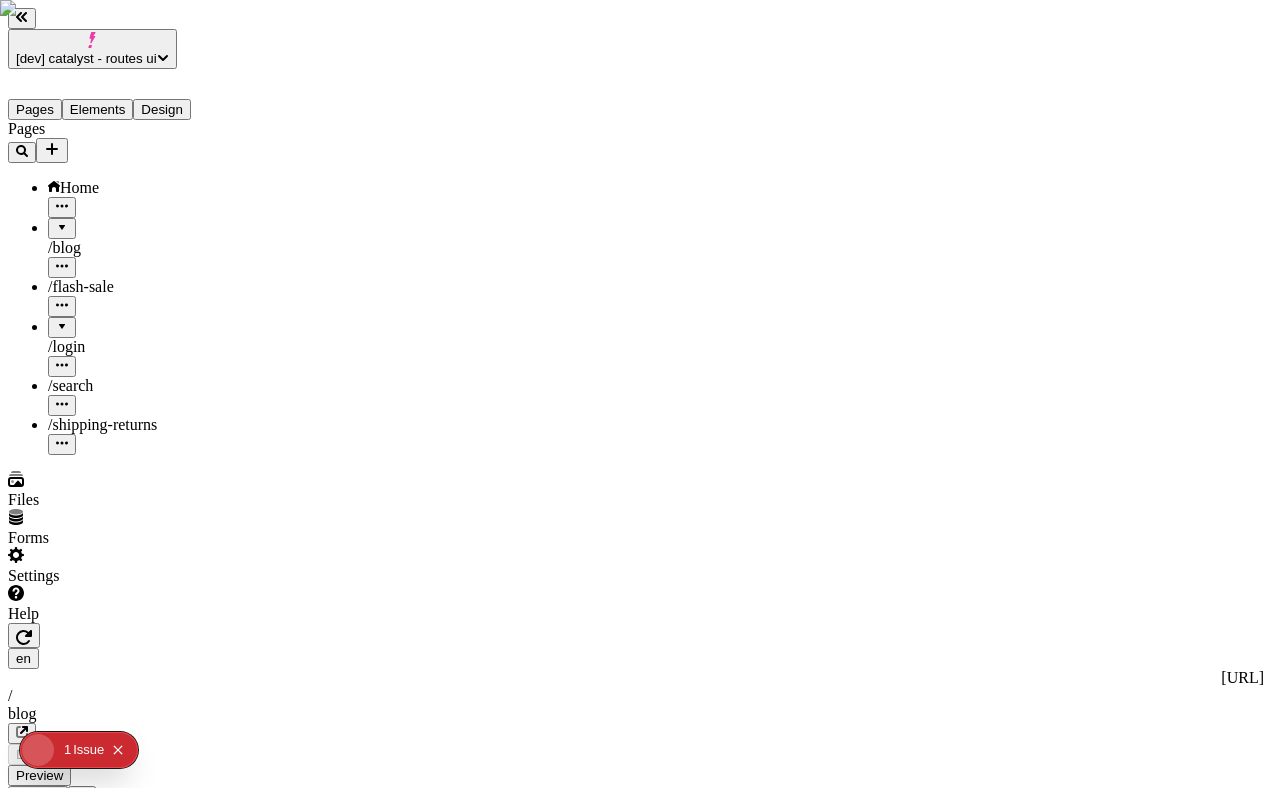 type on "/blog" 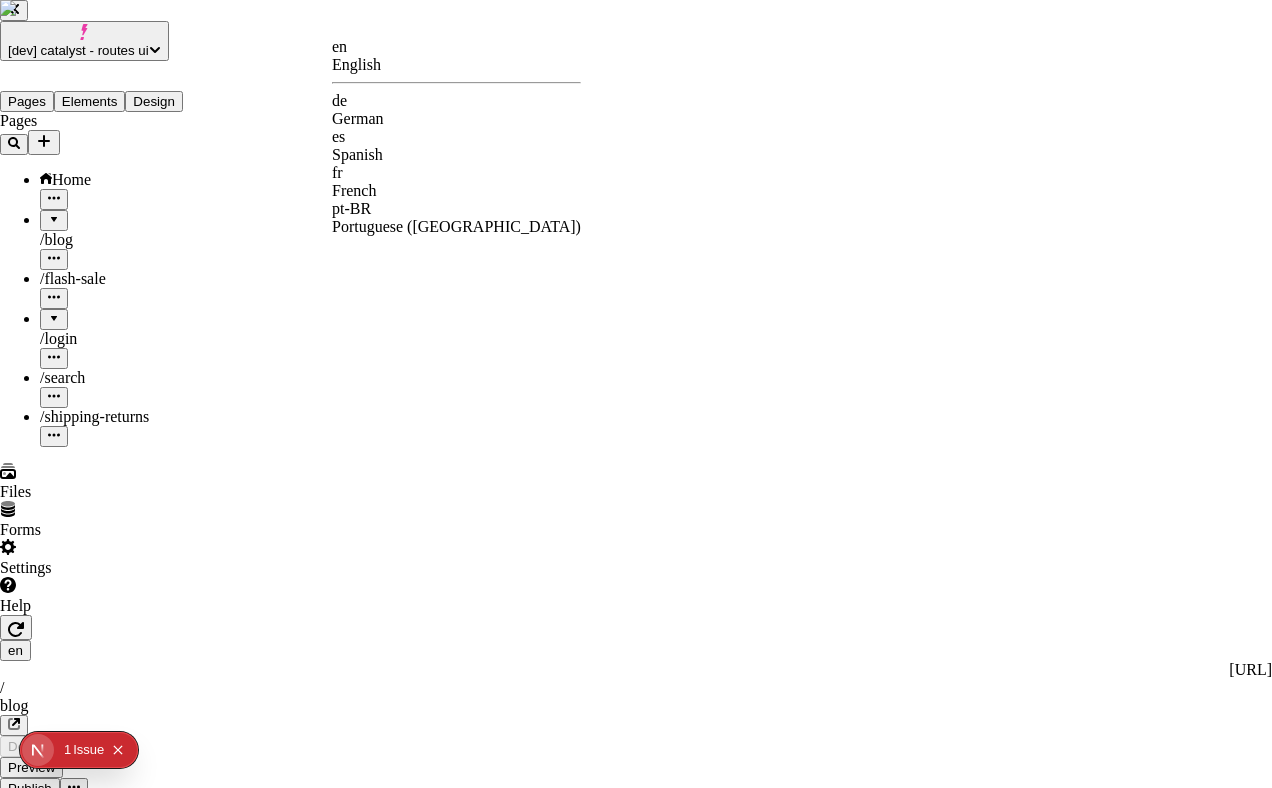 click on "[dev] catalyst - routes ui Pages Elements Design Pages Home / blog / flash-sale / login / search / shipping-returns Files Forms Settings Help en http://localhost:3110 / blog Desktop Preview Publish S Metadata Online Path /blog Title Description Social Image Choose an image Choose Exclude from search engines Canonical URL Sitemap priority 0.75 Sitemap frequency Hourly Snippets en English de German es Spanish fr French pt-BR Portuguese (Brazil)" at bounding box center (636, 1567) 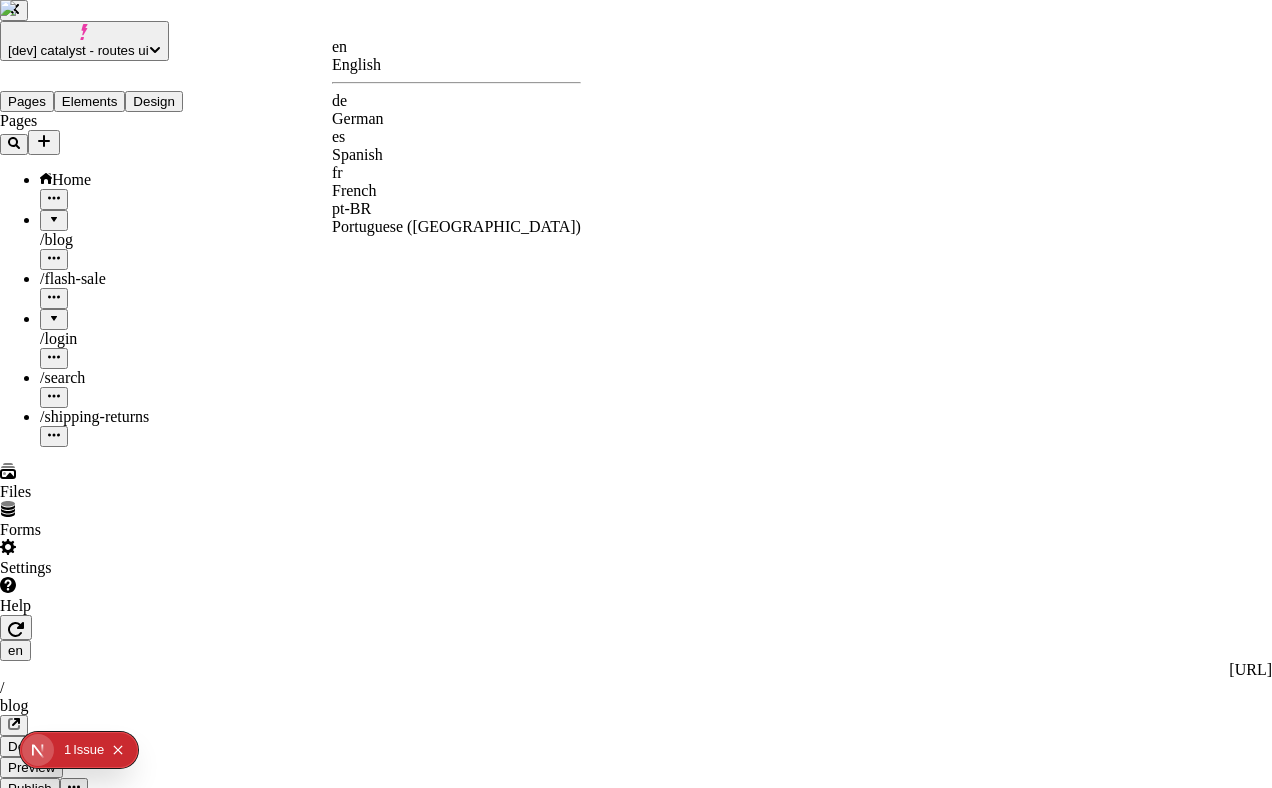 click on "de German" at bounding box center (456, 110) 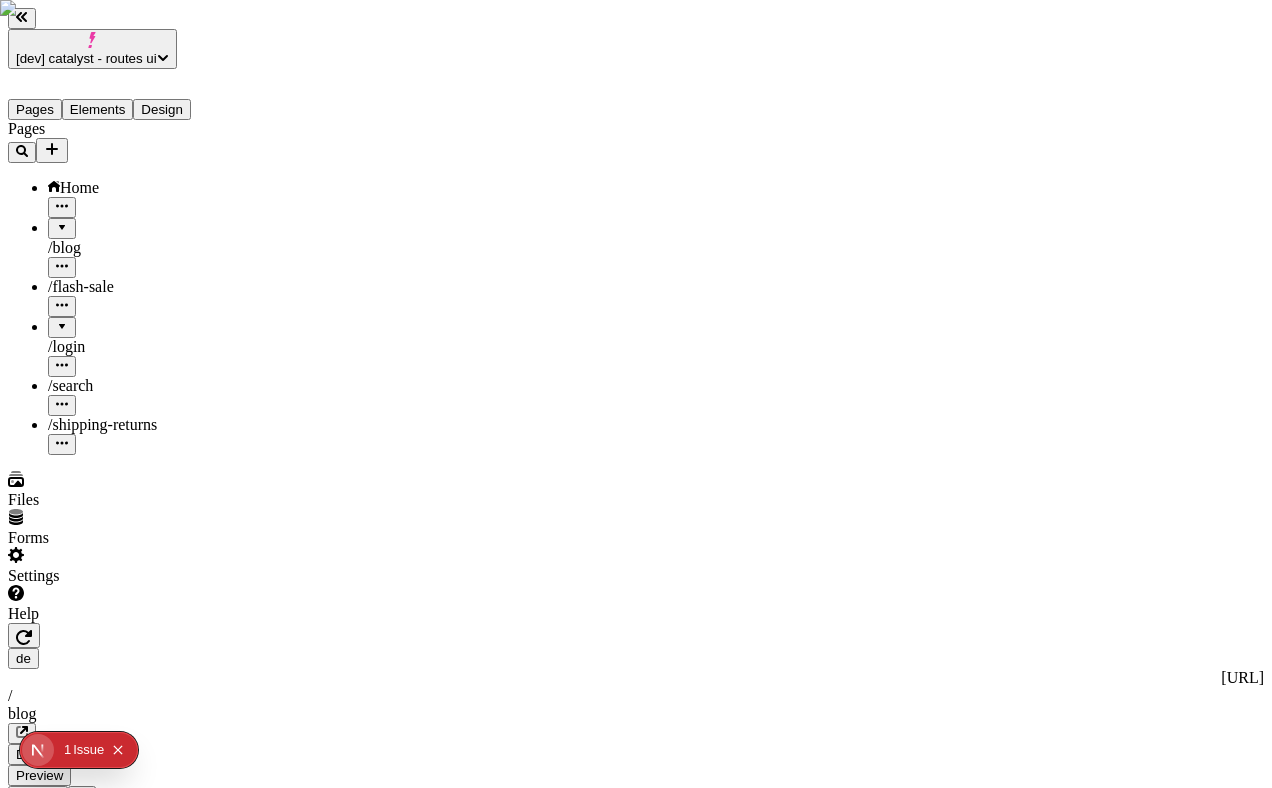 click on "Publish" at bounding box center (38, 796) 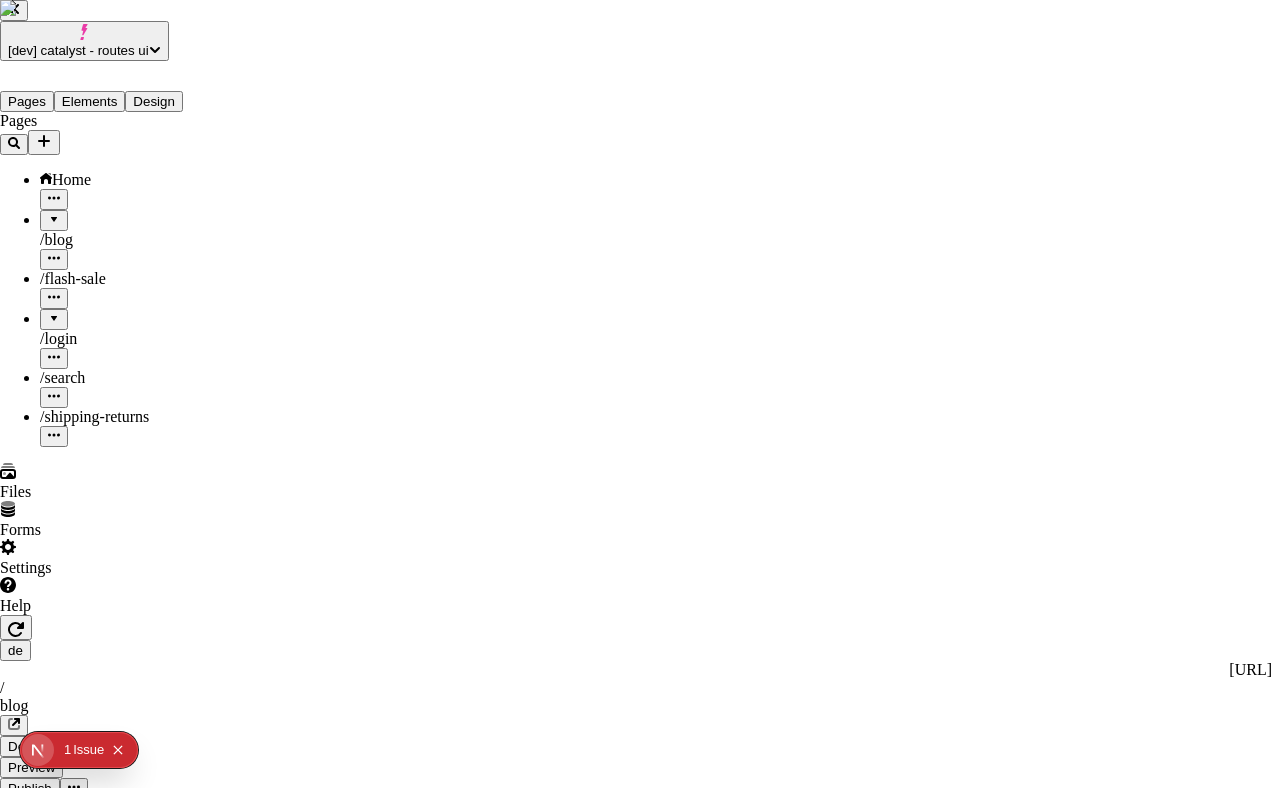 type 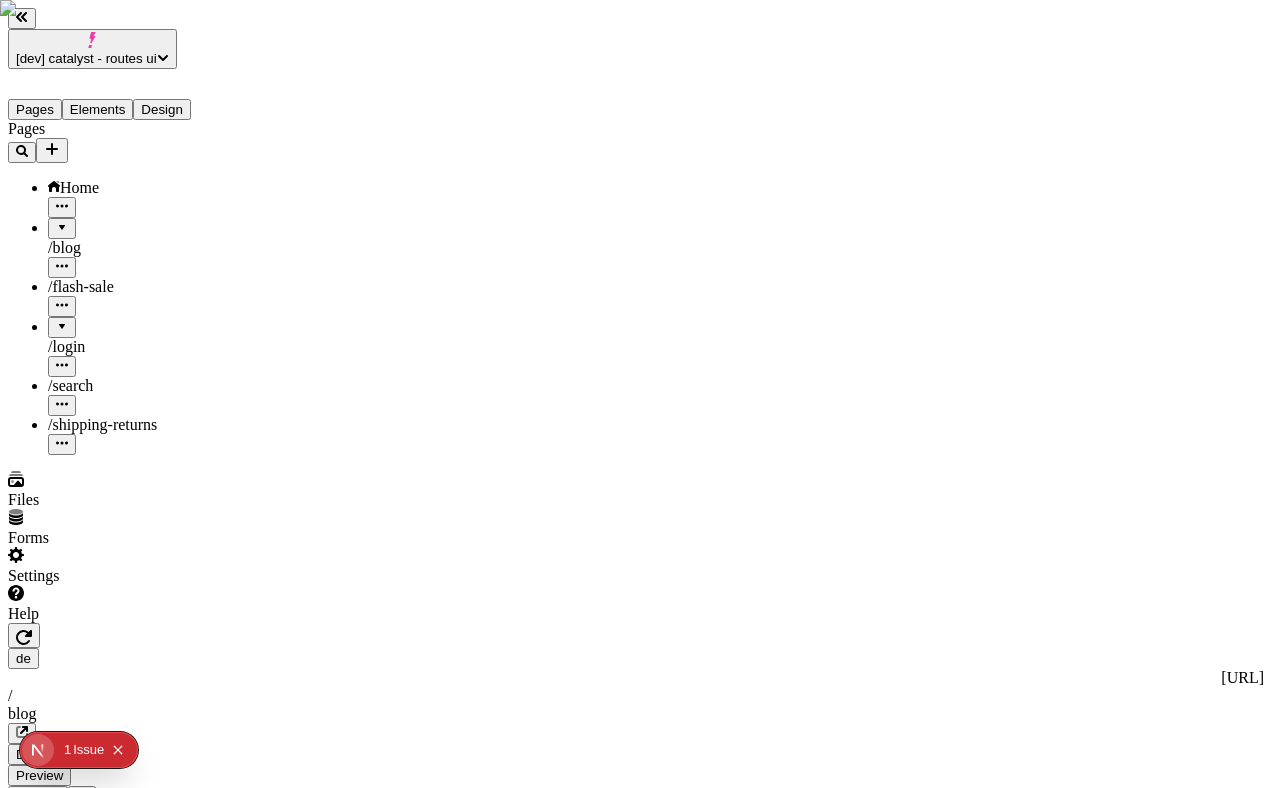 click at bounding box center [60, 2516] 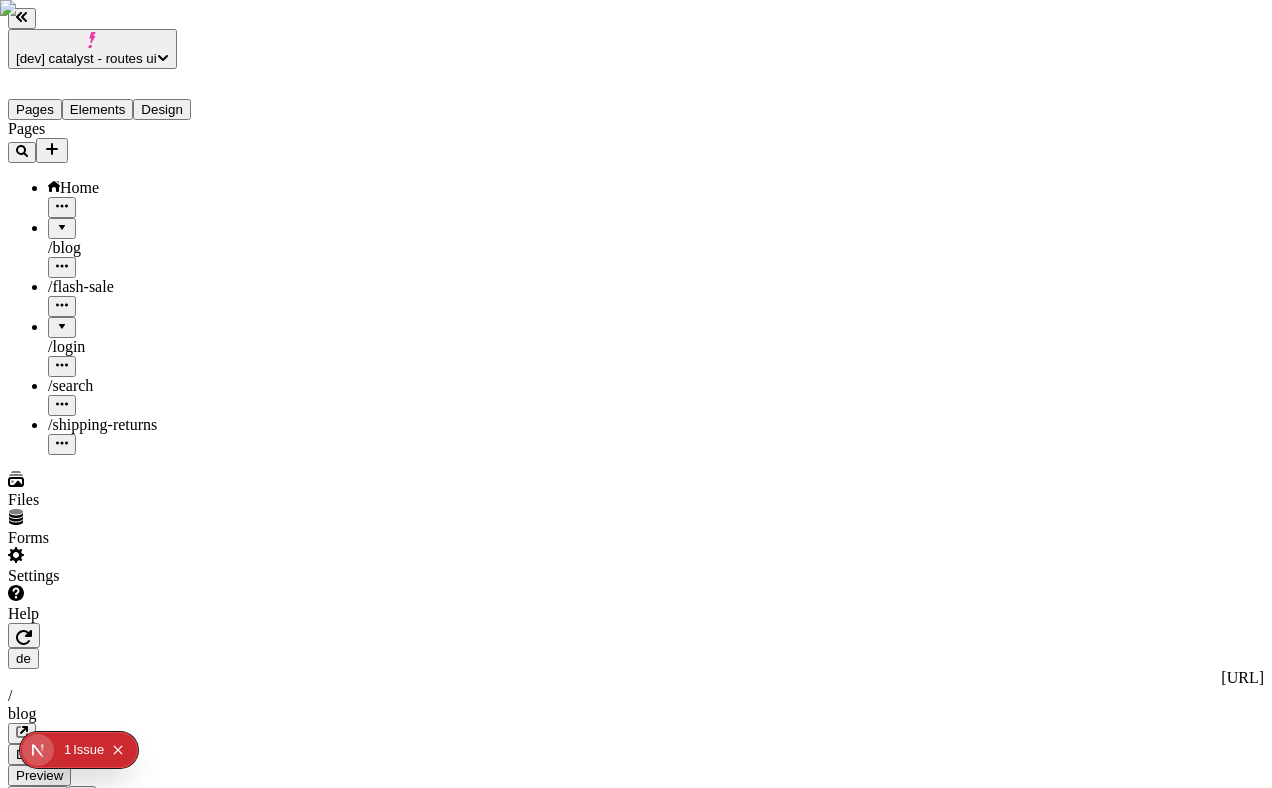click on "Publish" at bounding box center [38, 796] 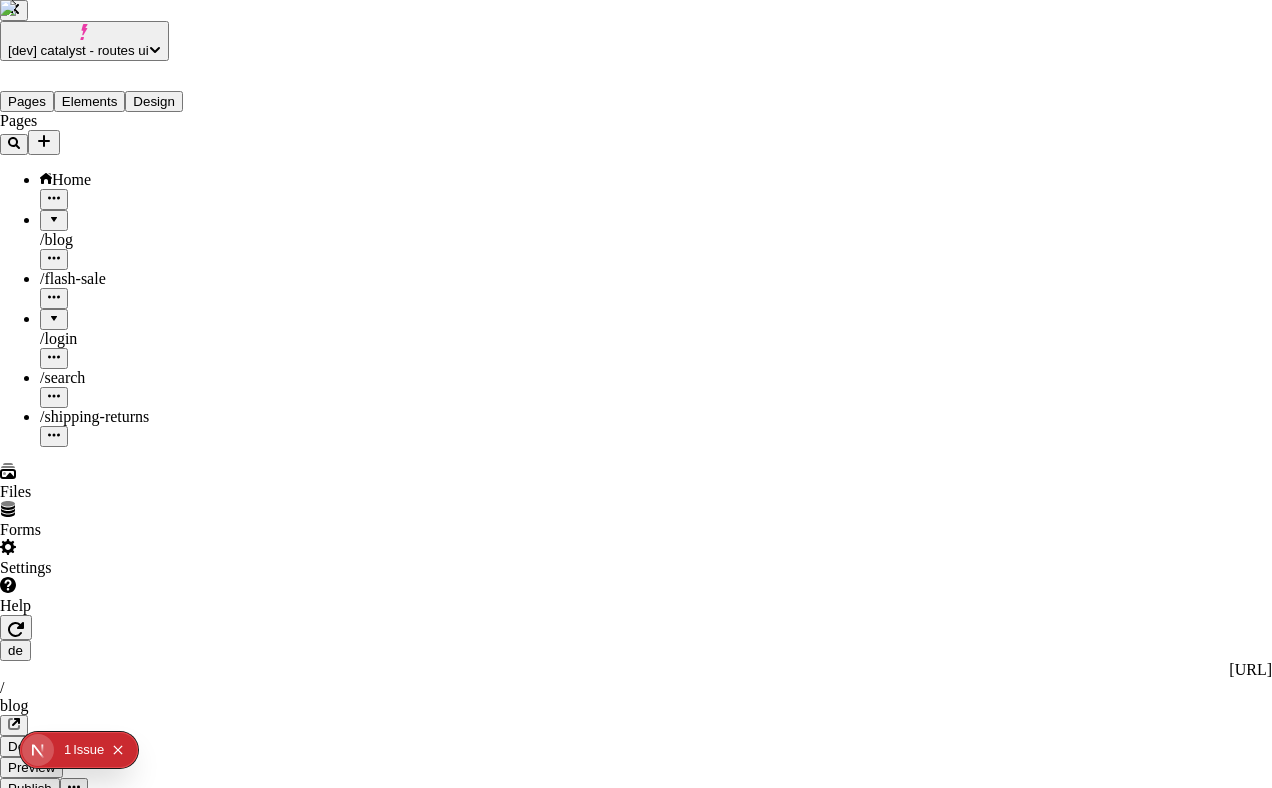 click at bounding box center (656, 3216) 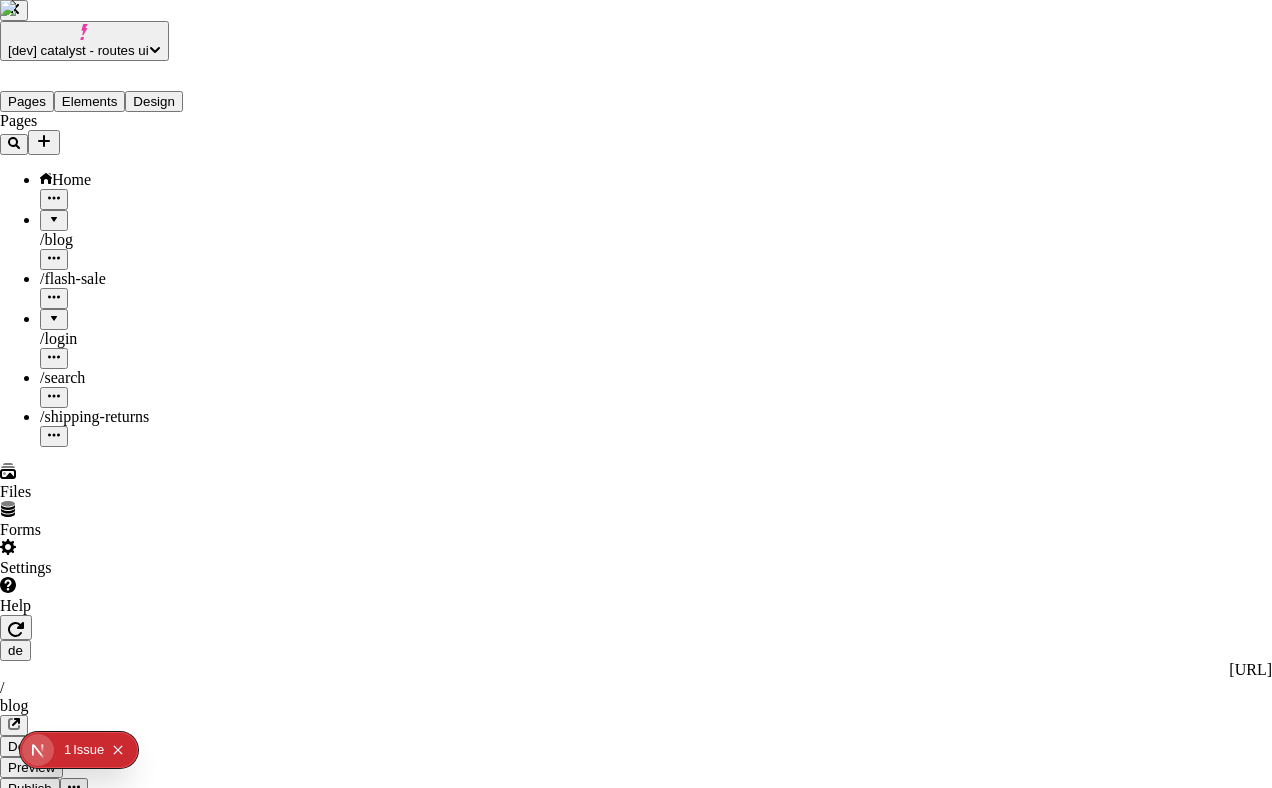checkbox on "true" 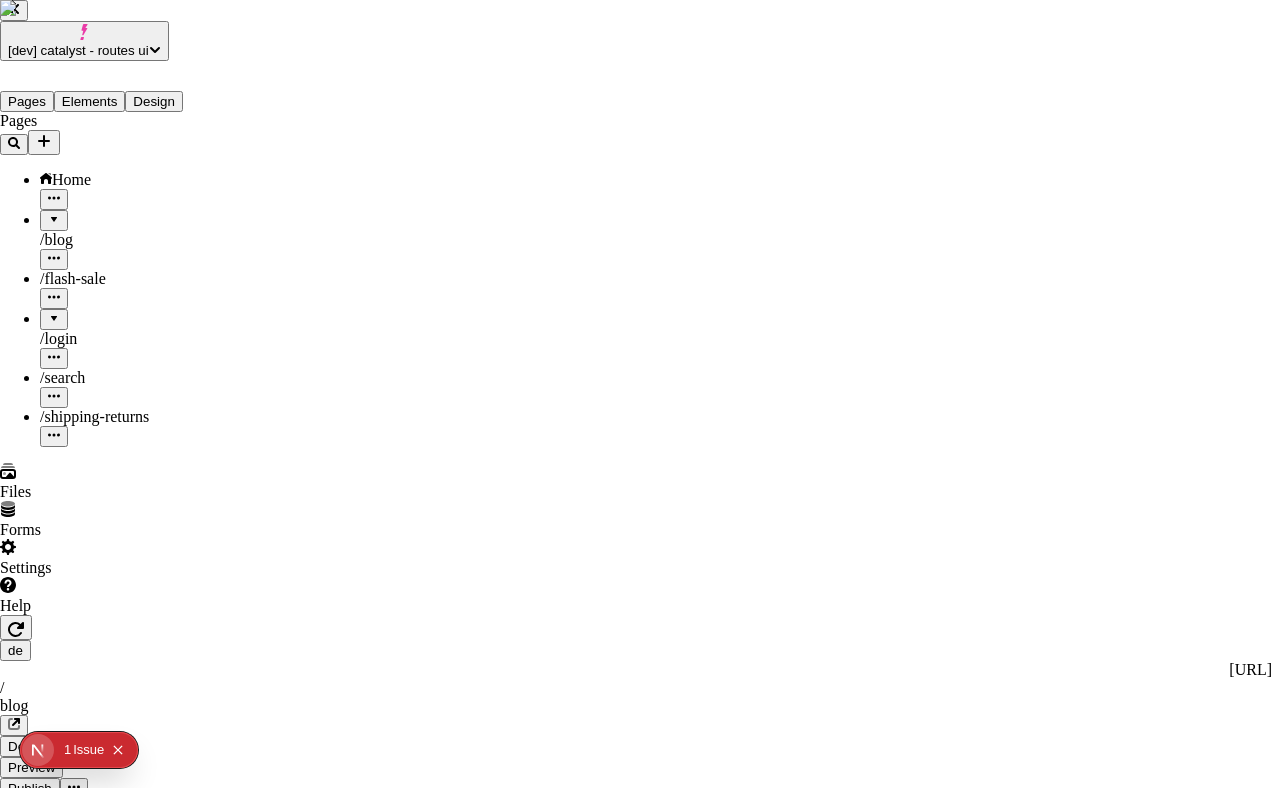 checkbox on "true" 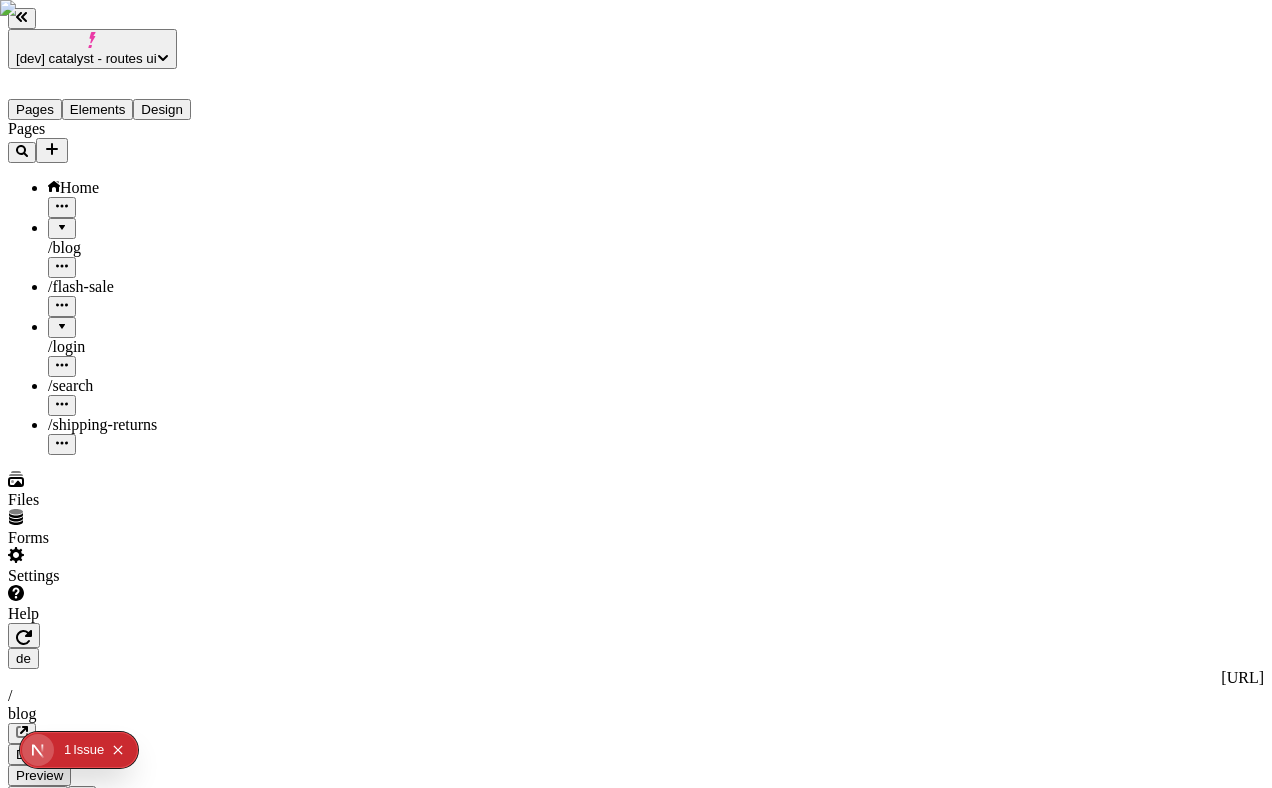 click on "Publish" at bounding box center [38, 796] 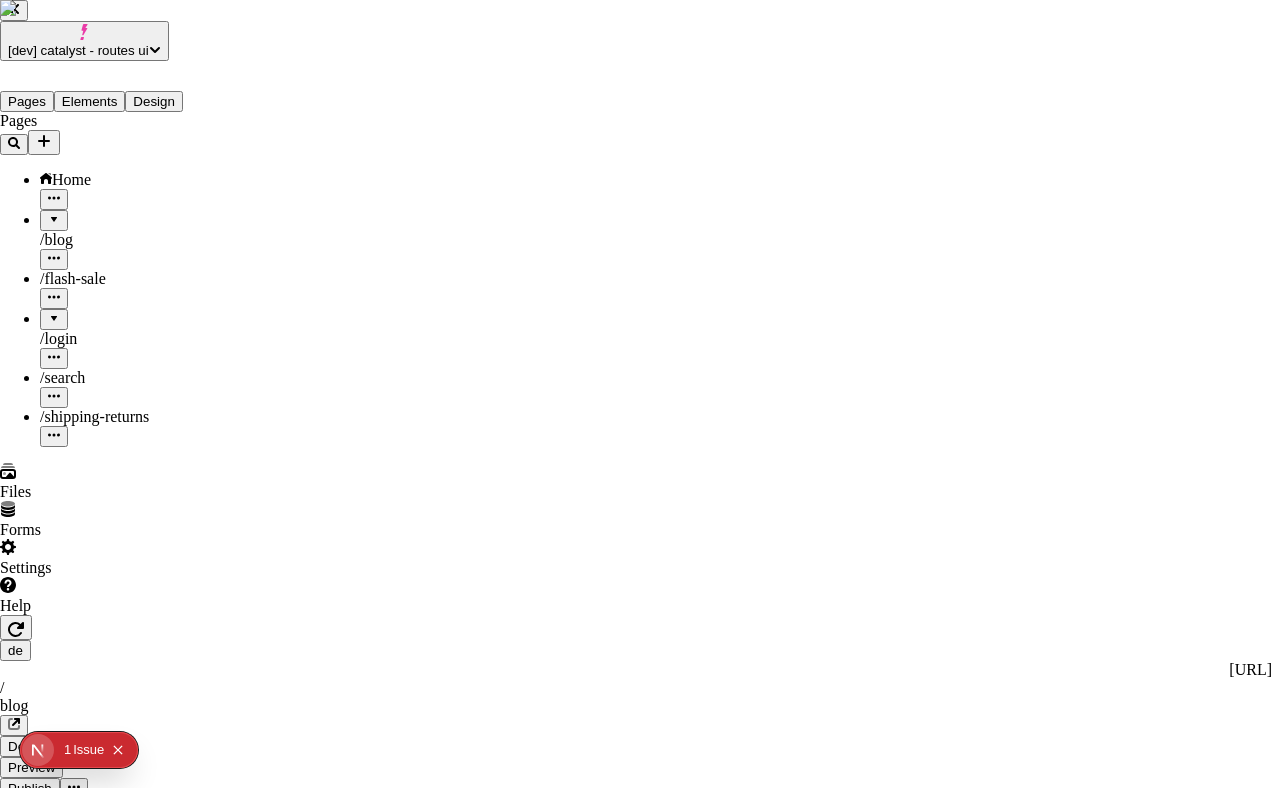 click at bounding box center [656, 3271] 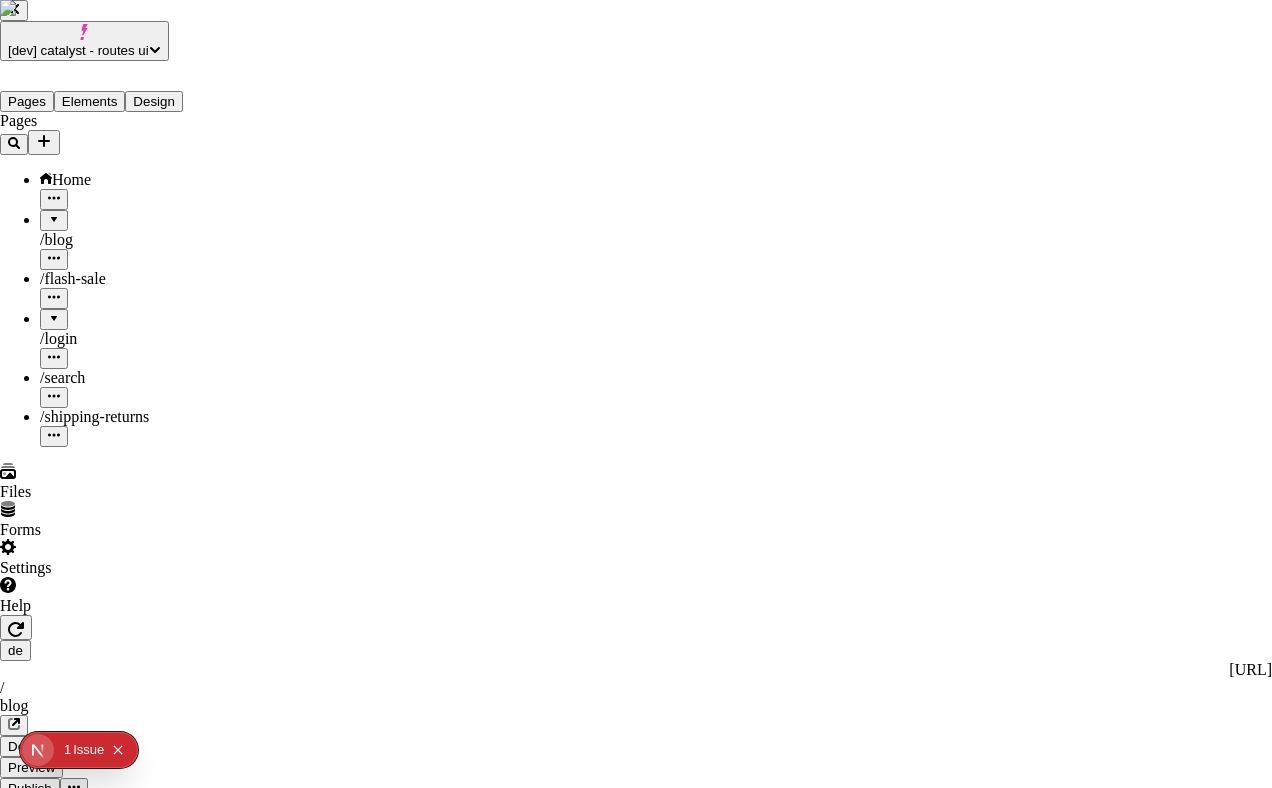 checkbox on "true" 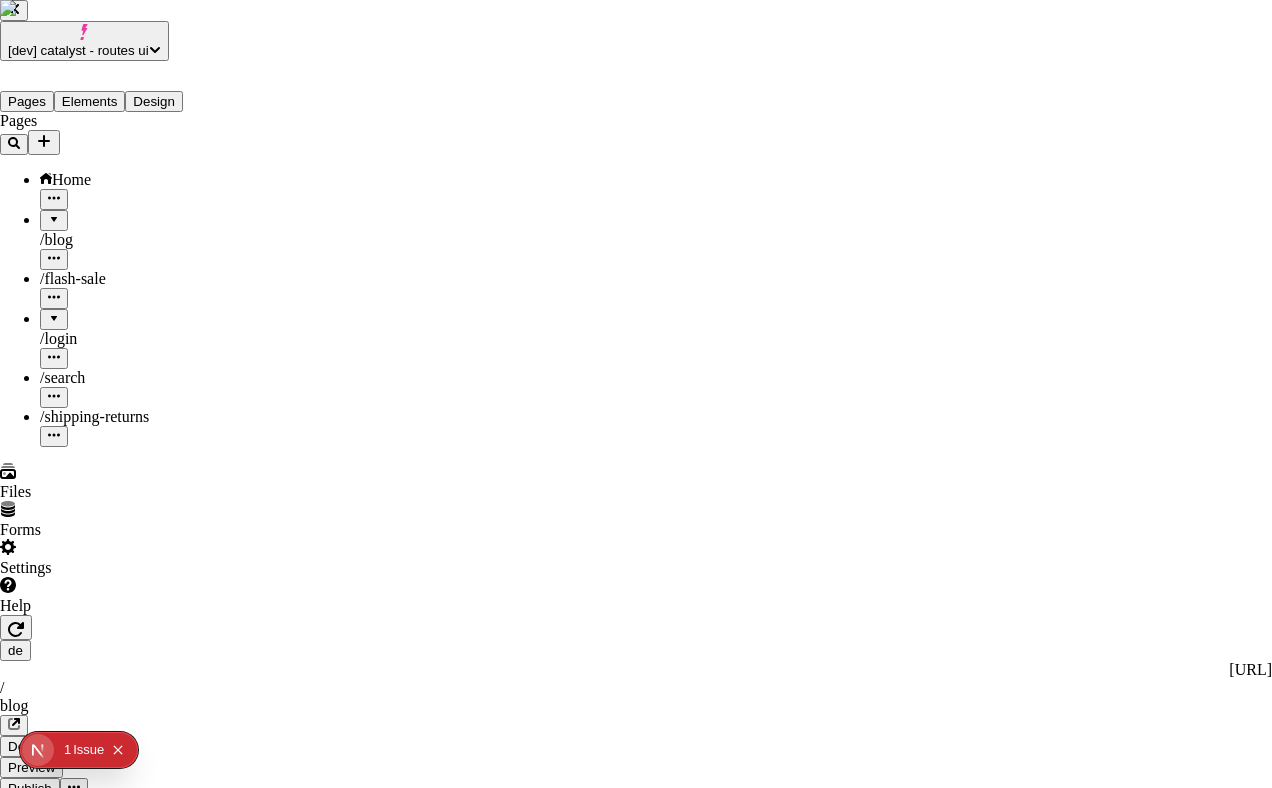 checkbox on "true" 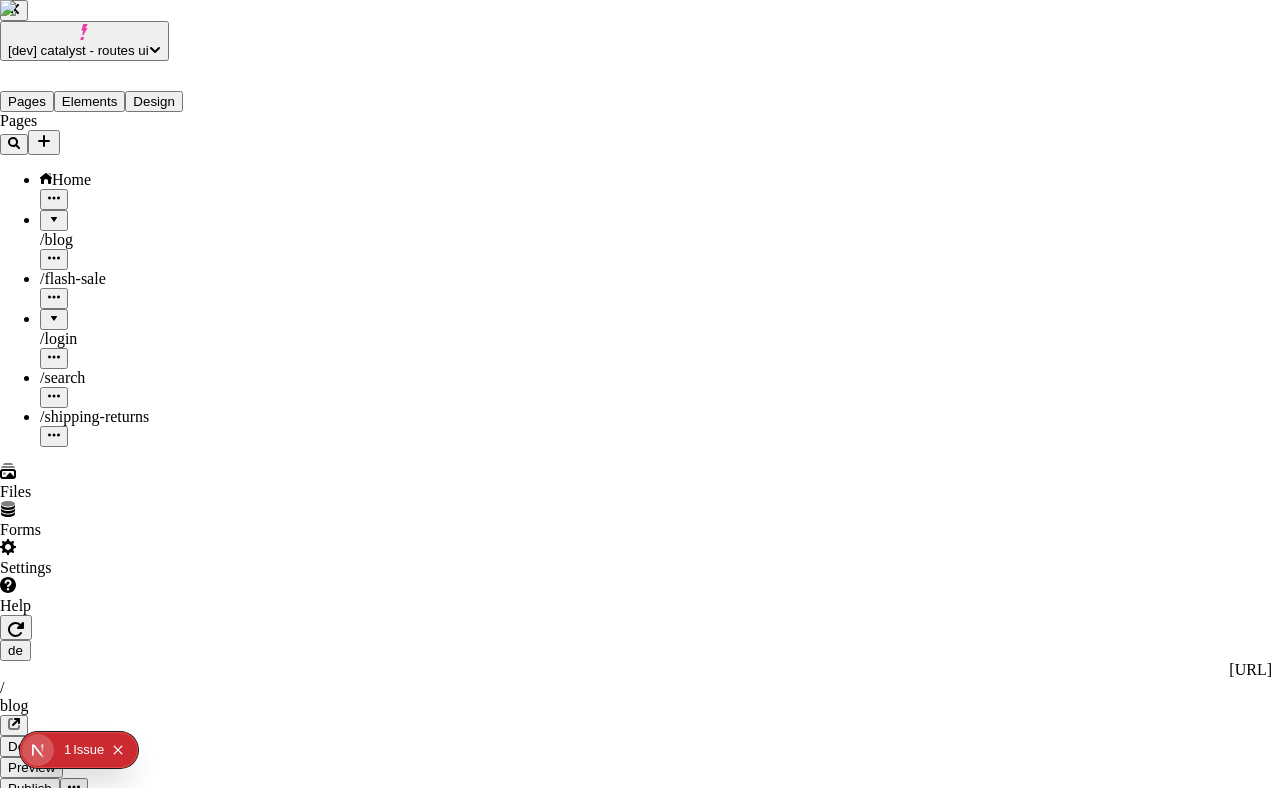 checkbox on "true" 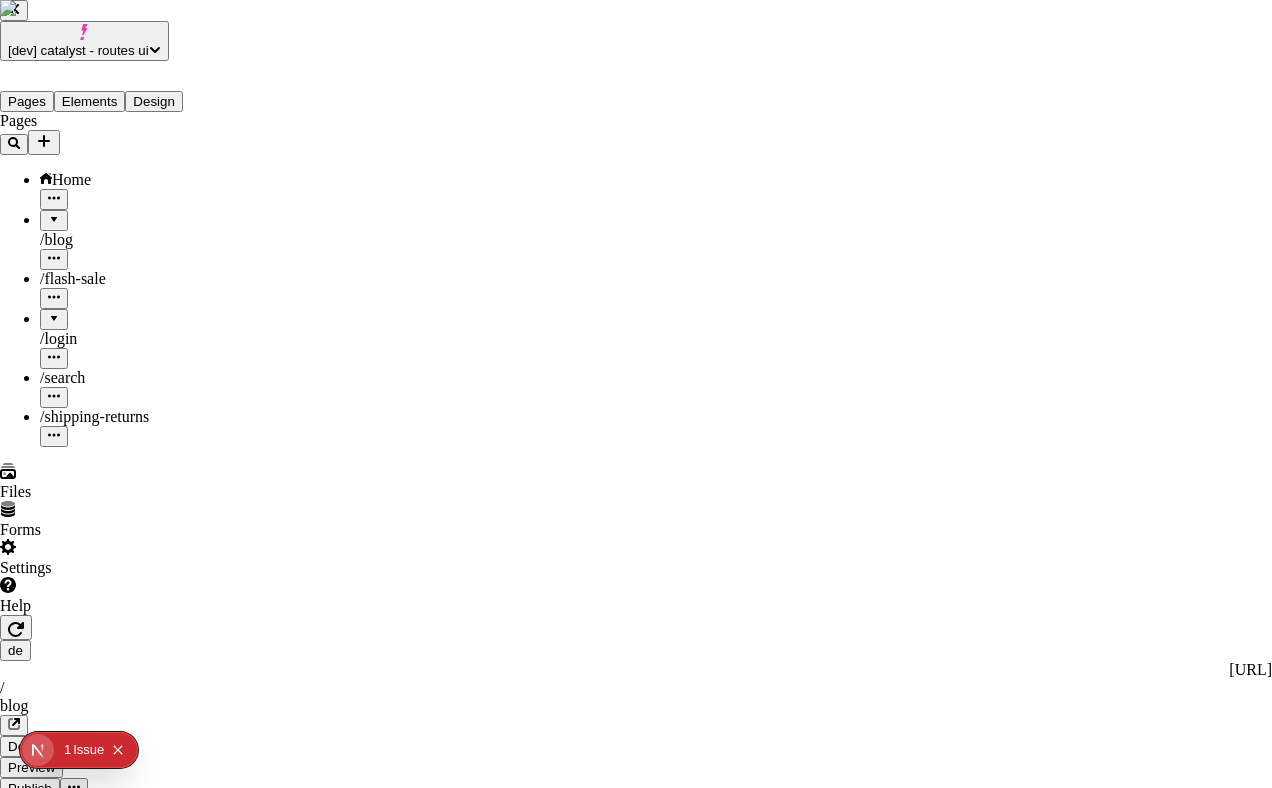 checkbox on "true" 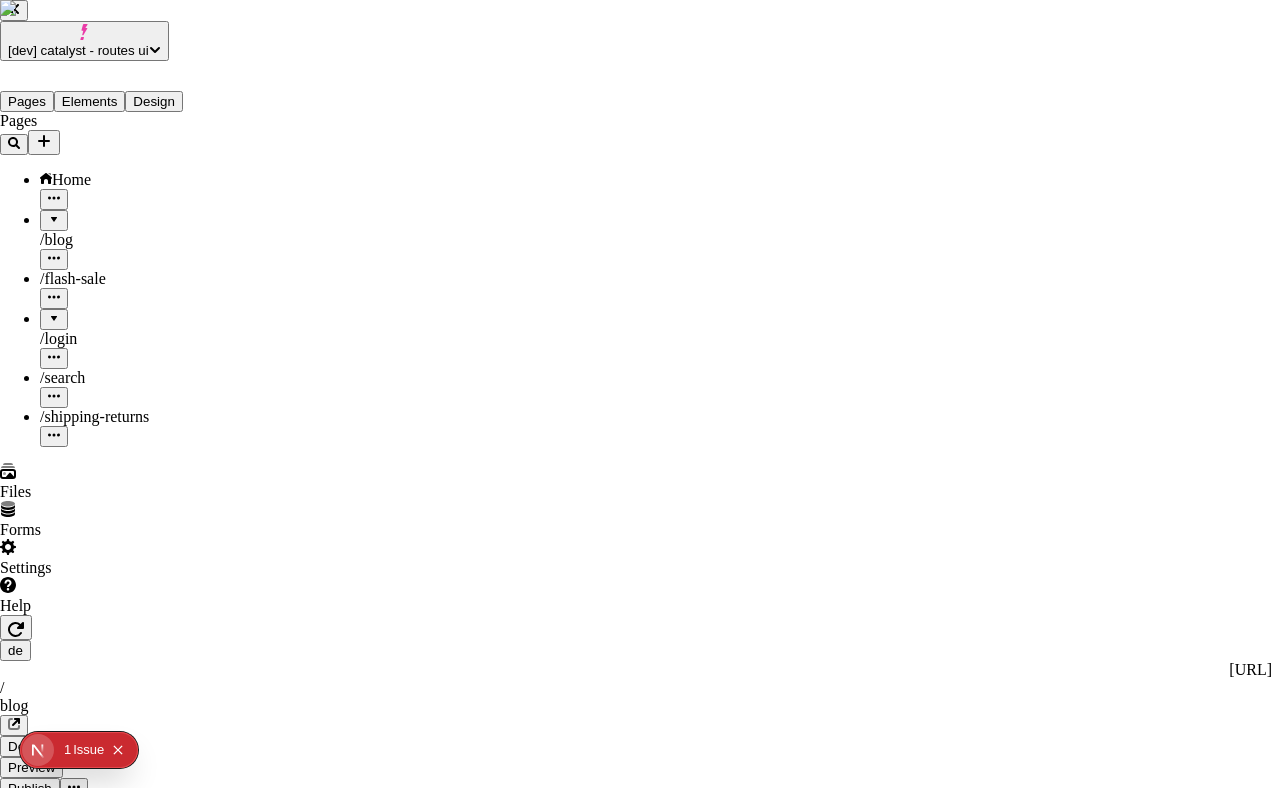 click at bounding box center (656, 3257) 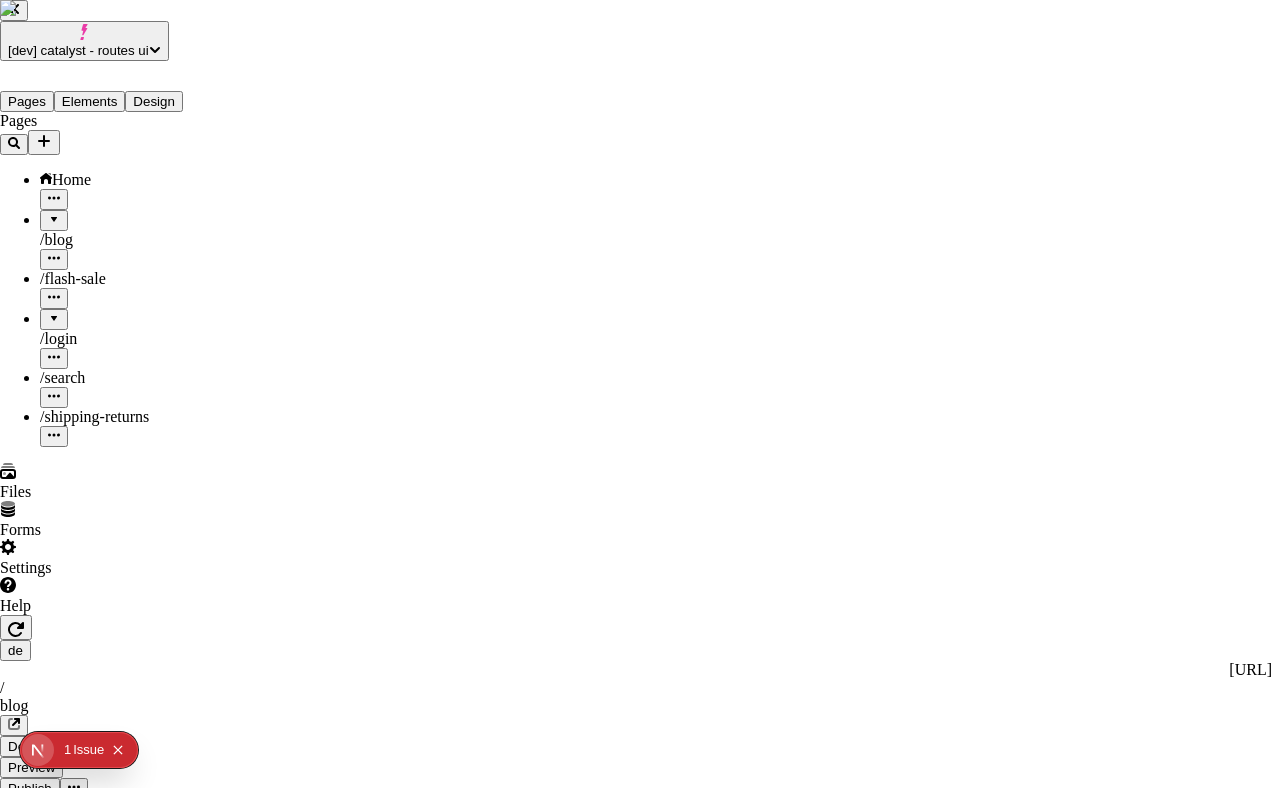 checkbox on "true" 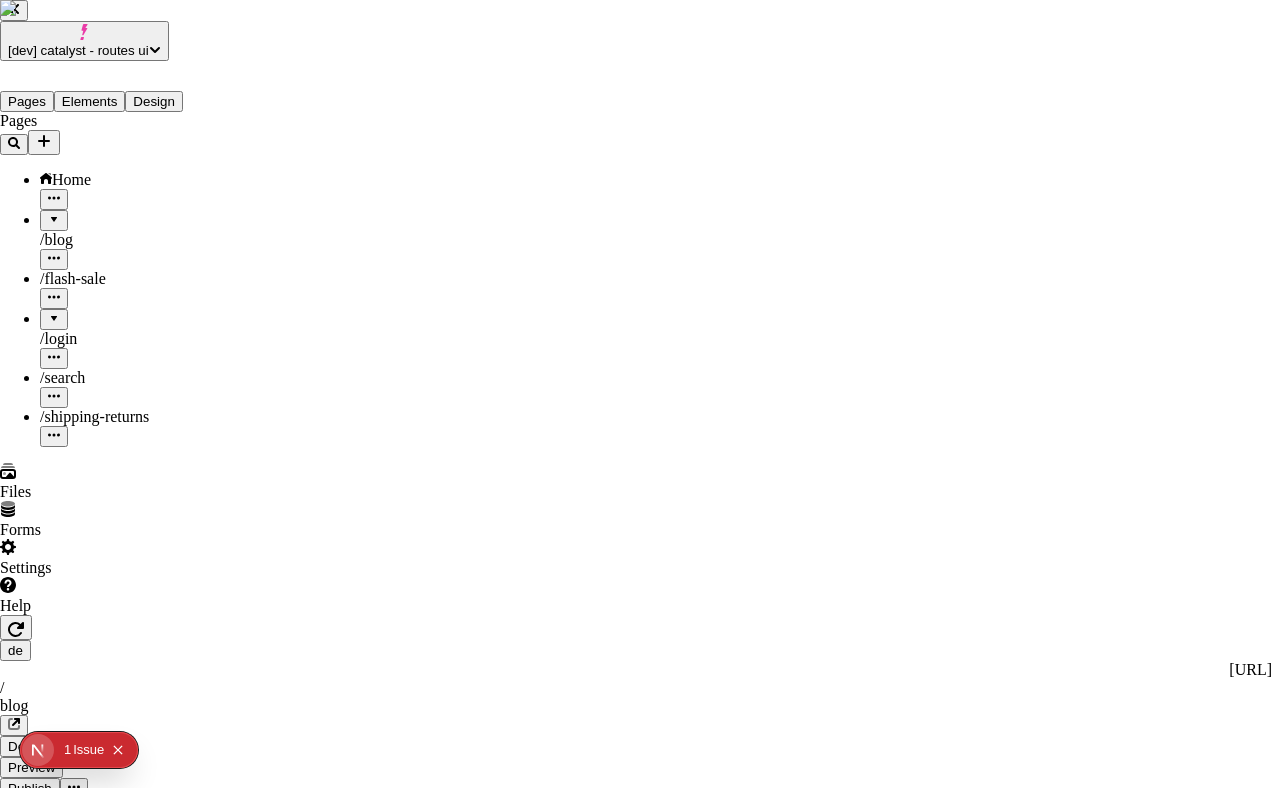 checkbox on "true" 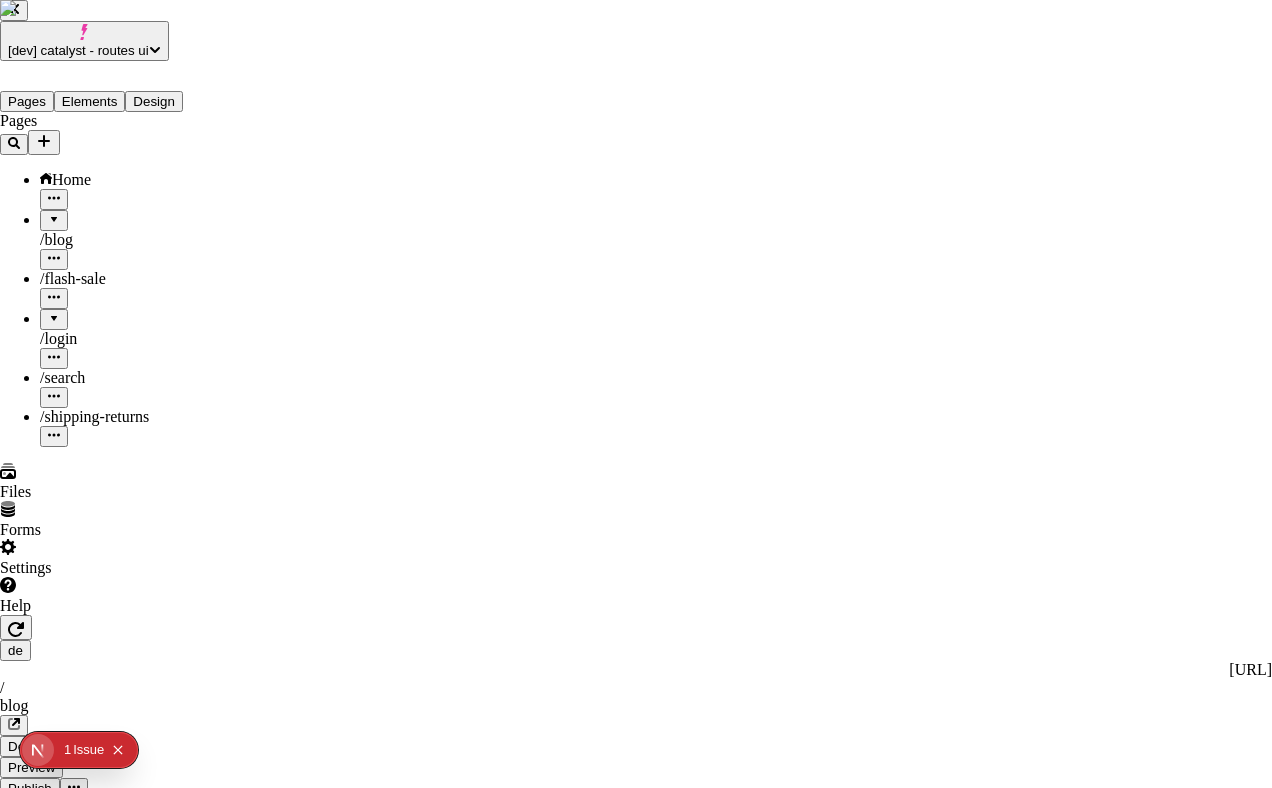 checkbox on "true" 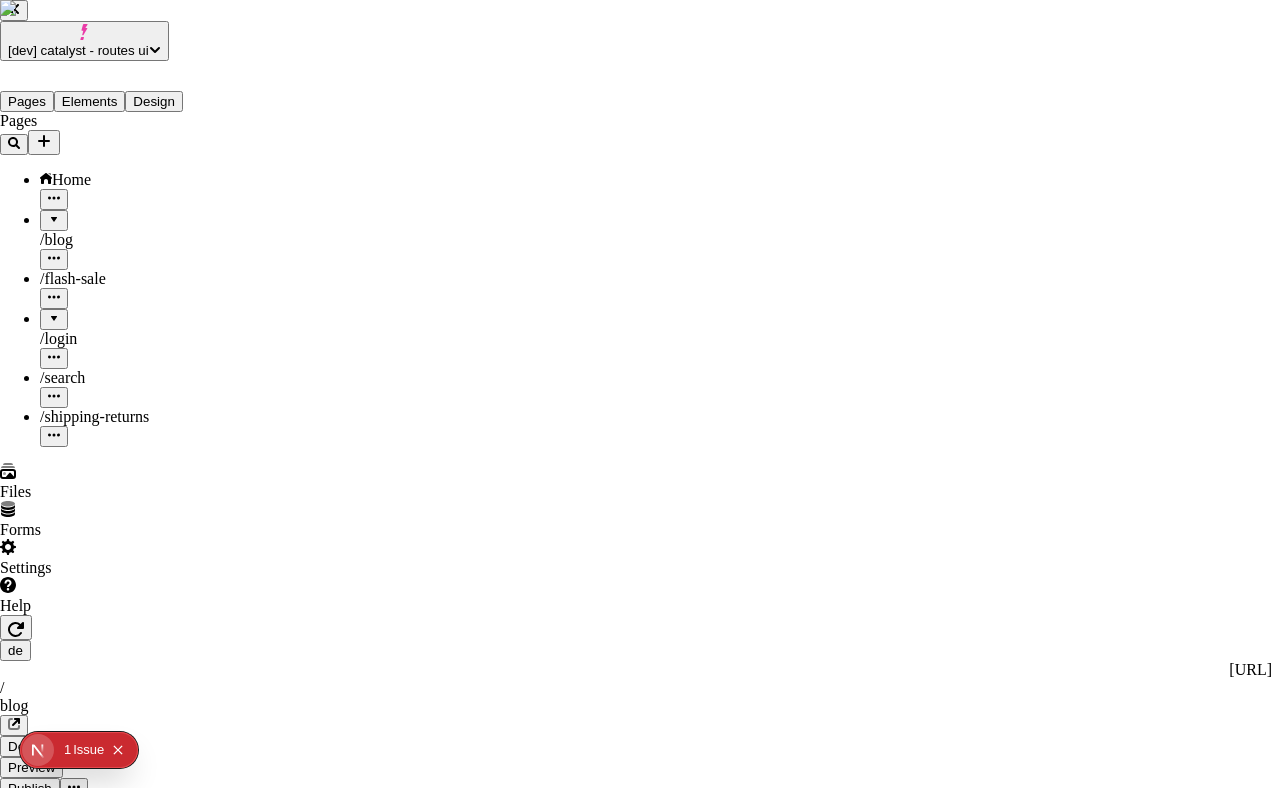 checkbox on "true" 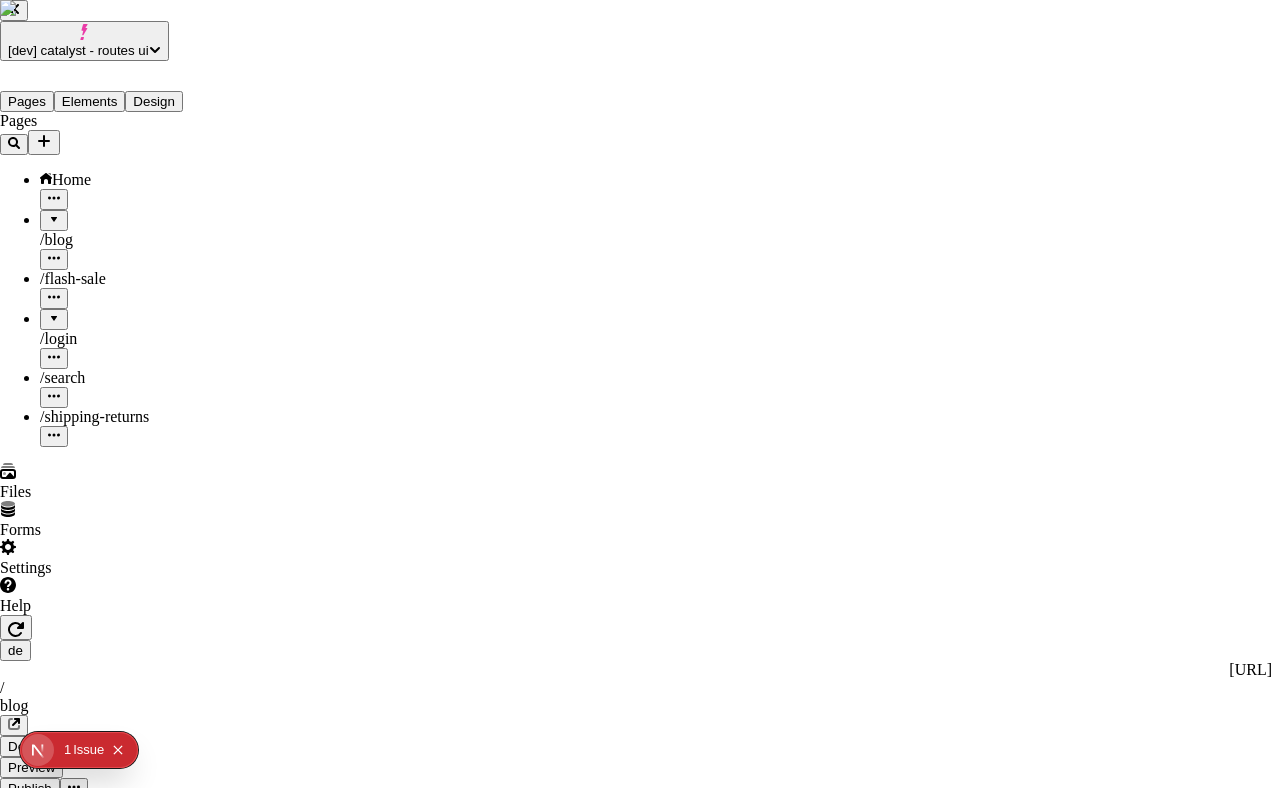 checkbox on "true" 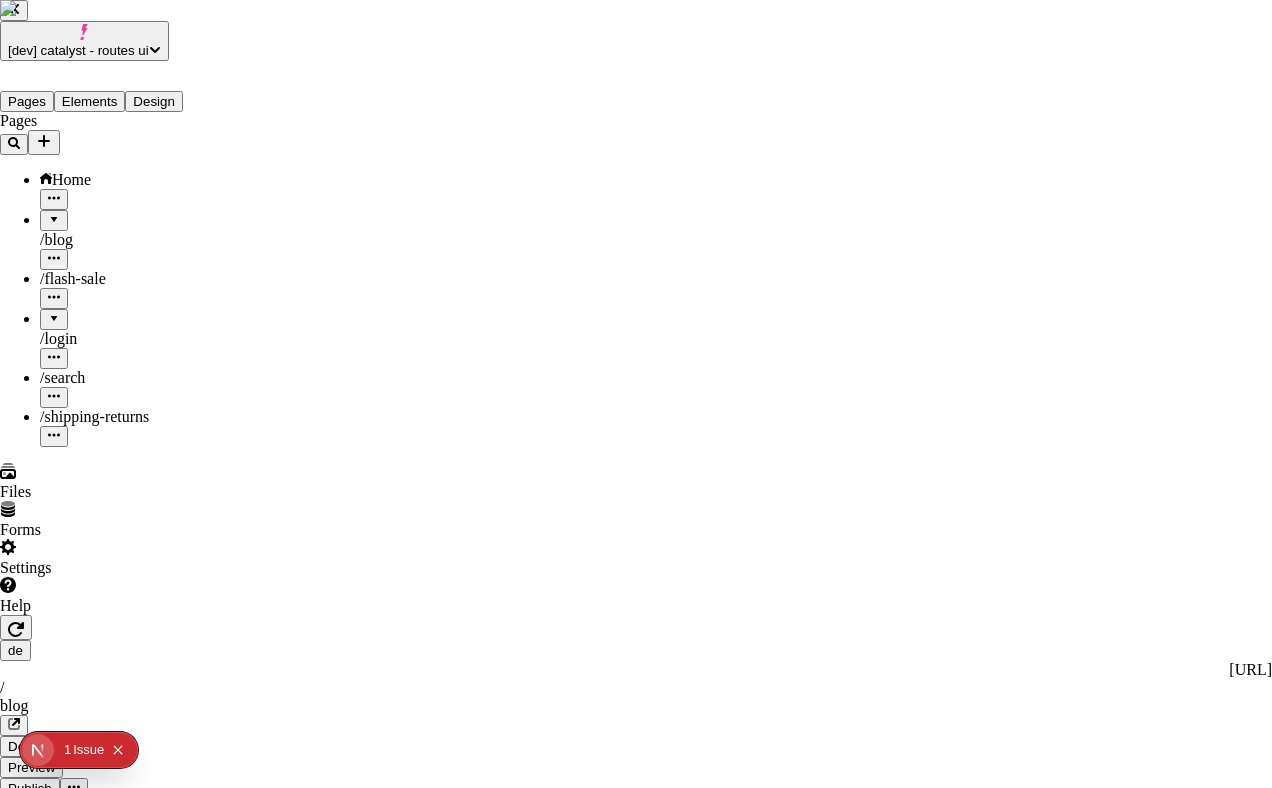 checkbox on "true" 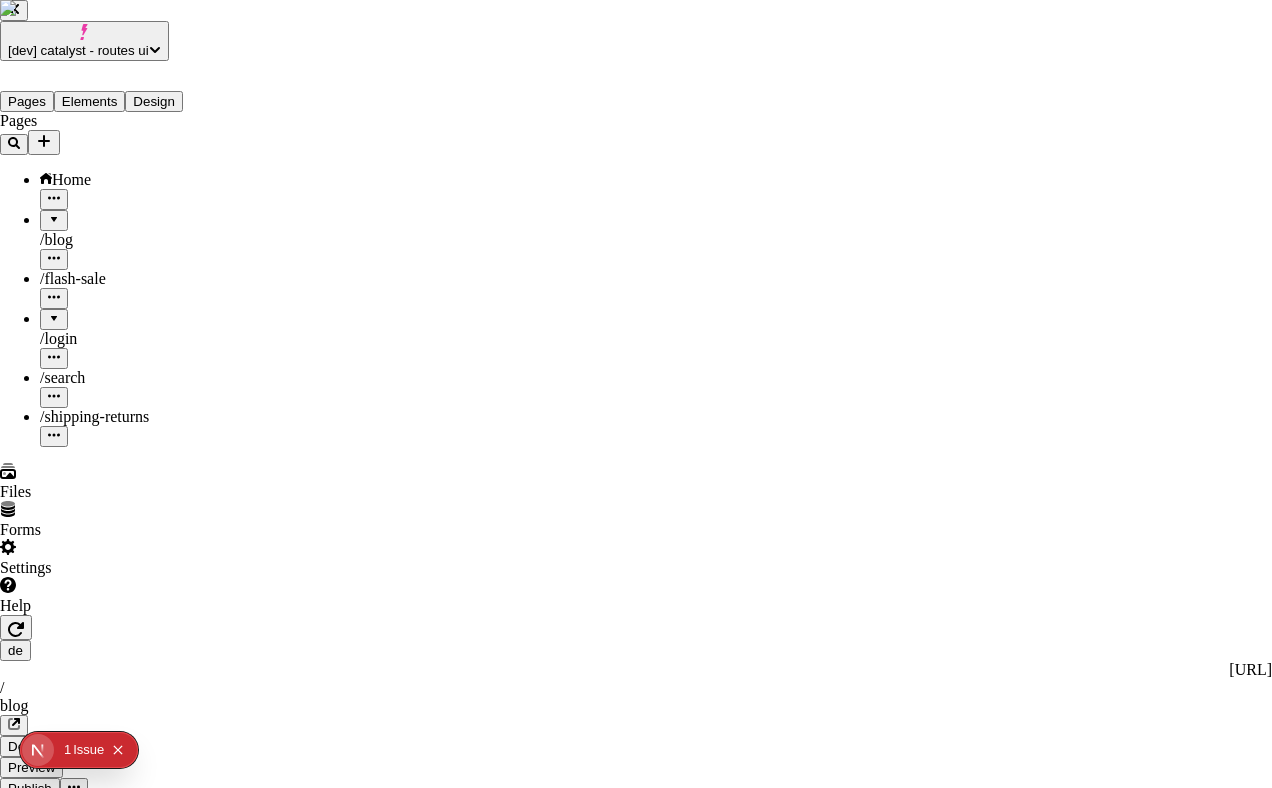 checkbox on "true" 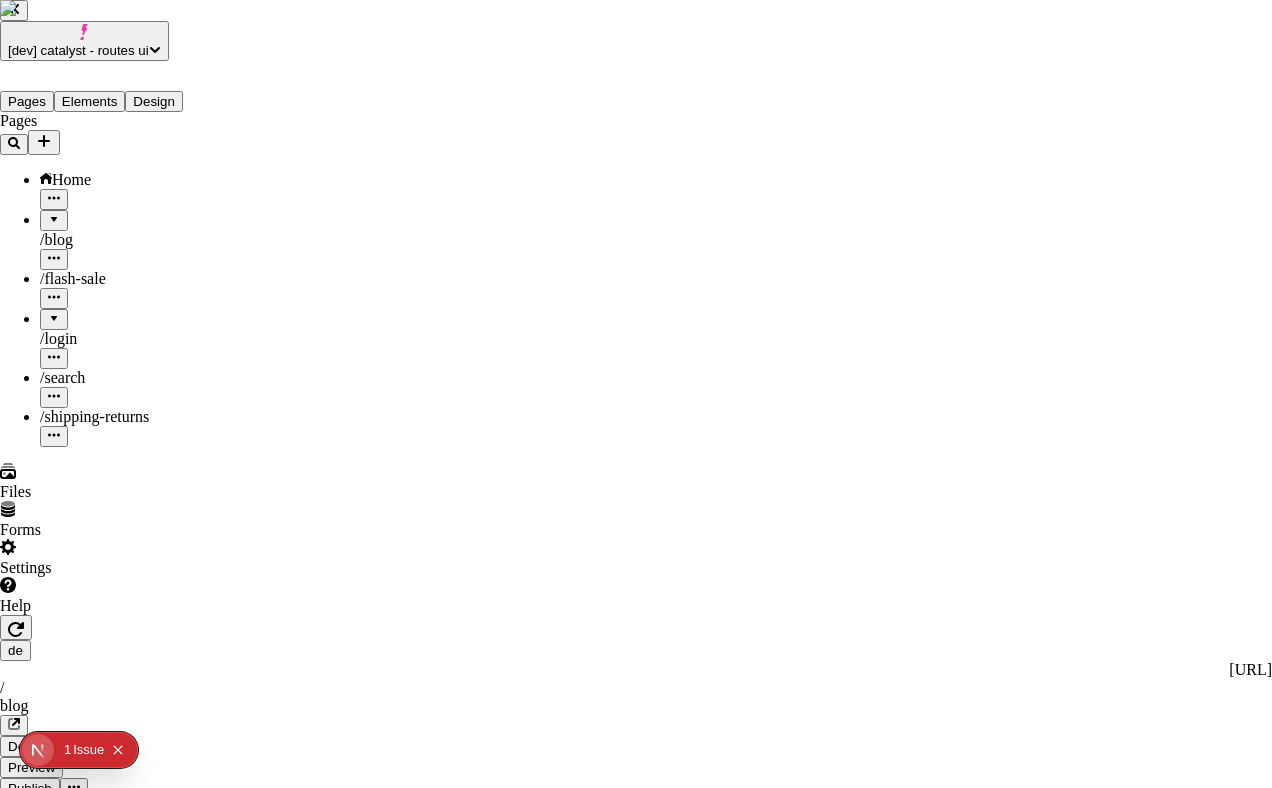 scroll, scrollTop: 293, scrollLeft: 0, axis: vertical 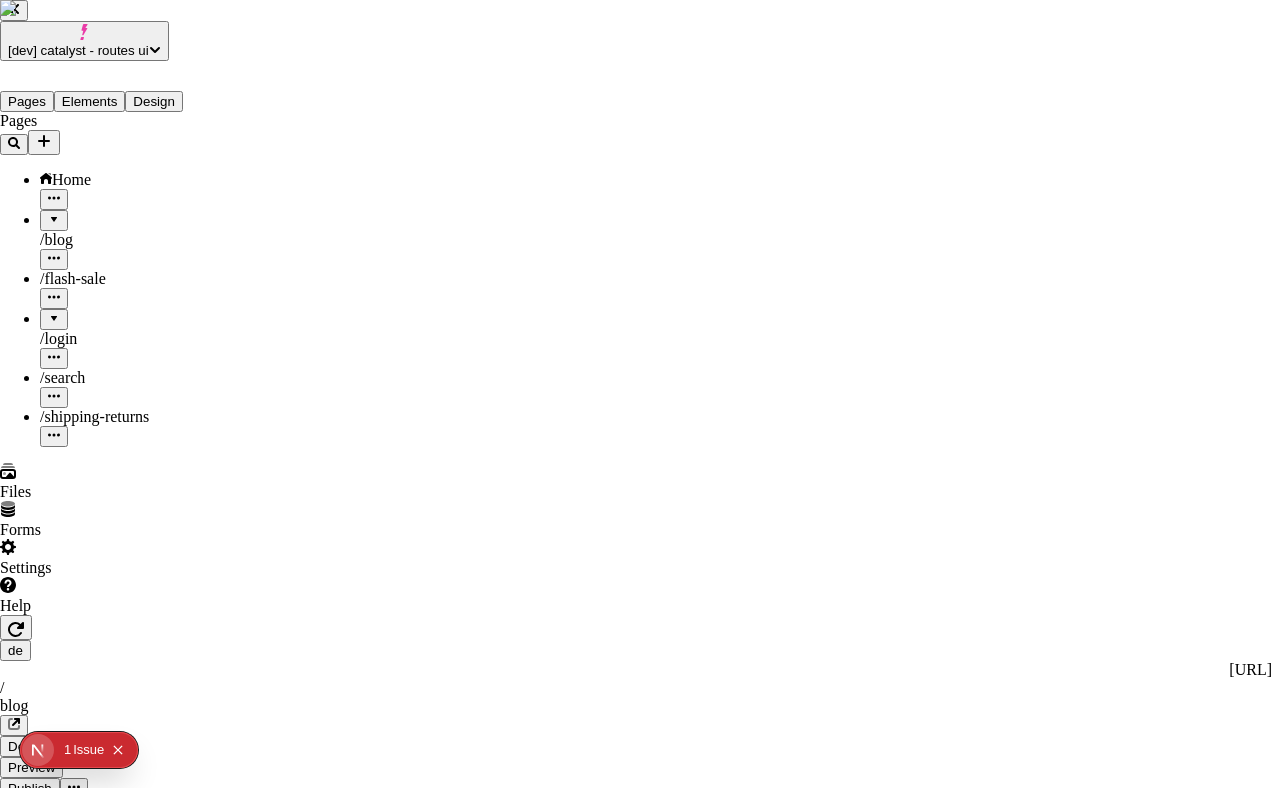 click on "Publish now" at bounding box center (44, 5142) 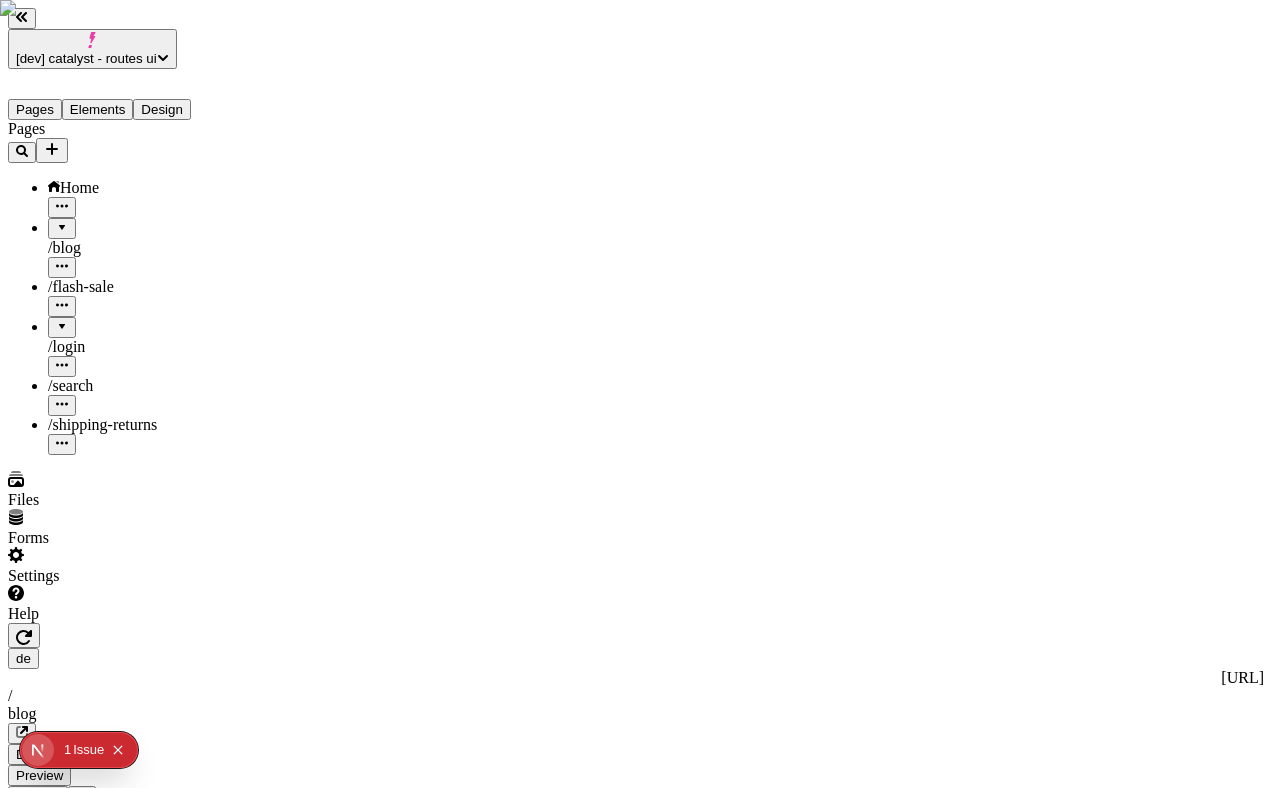 click on "[dev] catalyst - routes ui Pages Elements Design Pages Home / blog / flash-sale / login / search / shipping-returns Files Forms Settings Help de http://localhost:3110/de / blog Desktop Preview Publish S Metadata Online Path /blog Title Description Social Image Choose an image Choose Exclude from search engines Canonical URL Sitemap priority 0.75 Sitemap frequency Hourly Snippets Your selected changes were published!" at bounding box center [636, 1584] 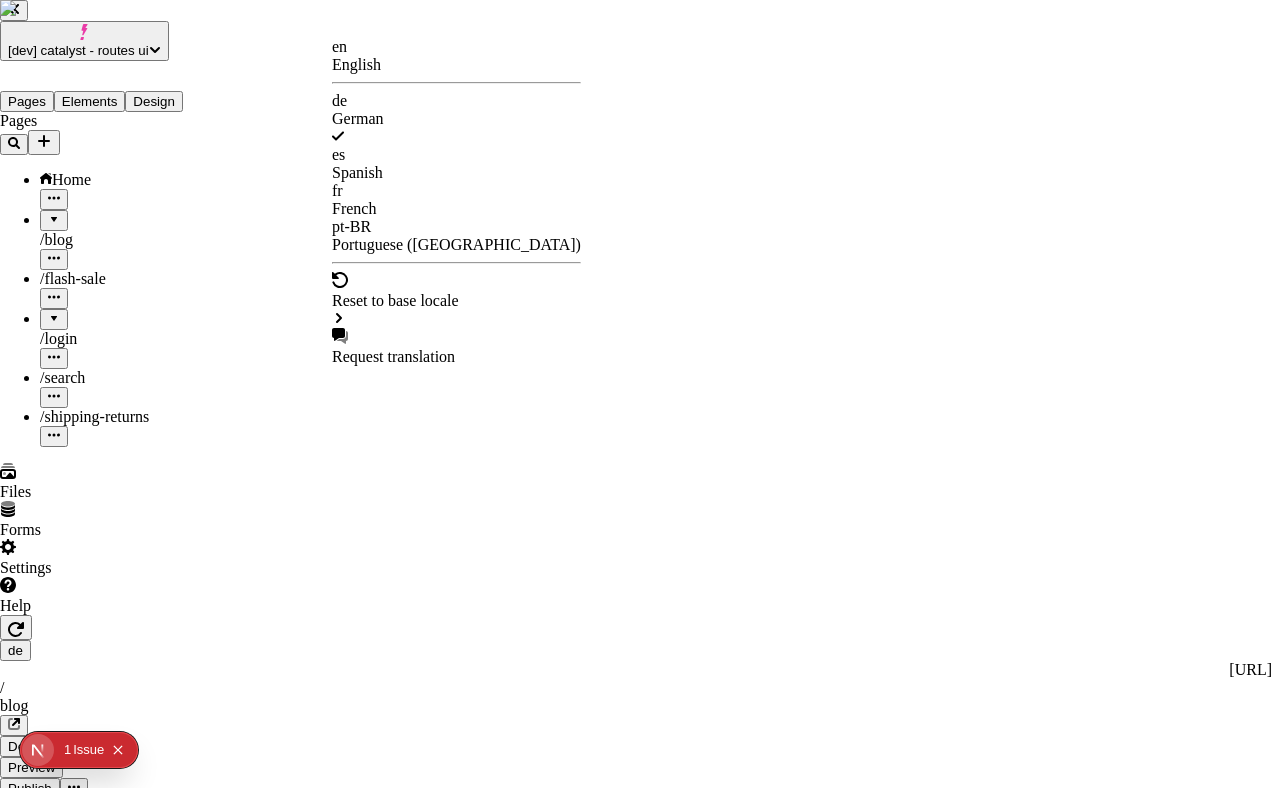 click on "en" at bounding box center (456, 47) 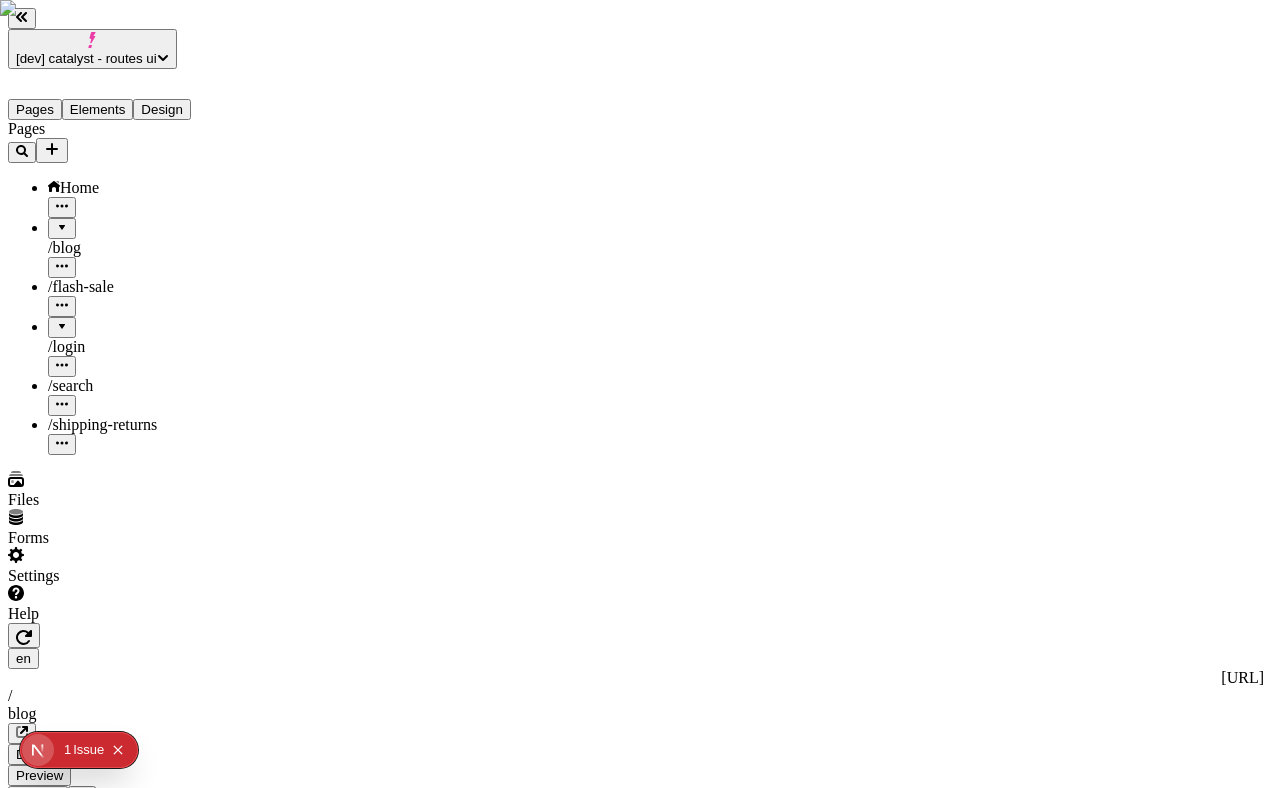click on "[dev] catalyst - routes ui Pages Elements Design Pages Home / blog / flash-sale / login / search / shipping-returns Files Forms Settings Help en http://localhost:3110 / blog Desktop Preview Publish S Metadata Online Path /blog Title Description Social Image Choose an image Choose Exclude from search engines Canonical URL Sitemap priority 0.75 Sitemap frequency Hourly Snippets" at bounding box center (636, 1557) 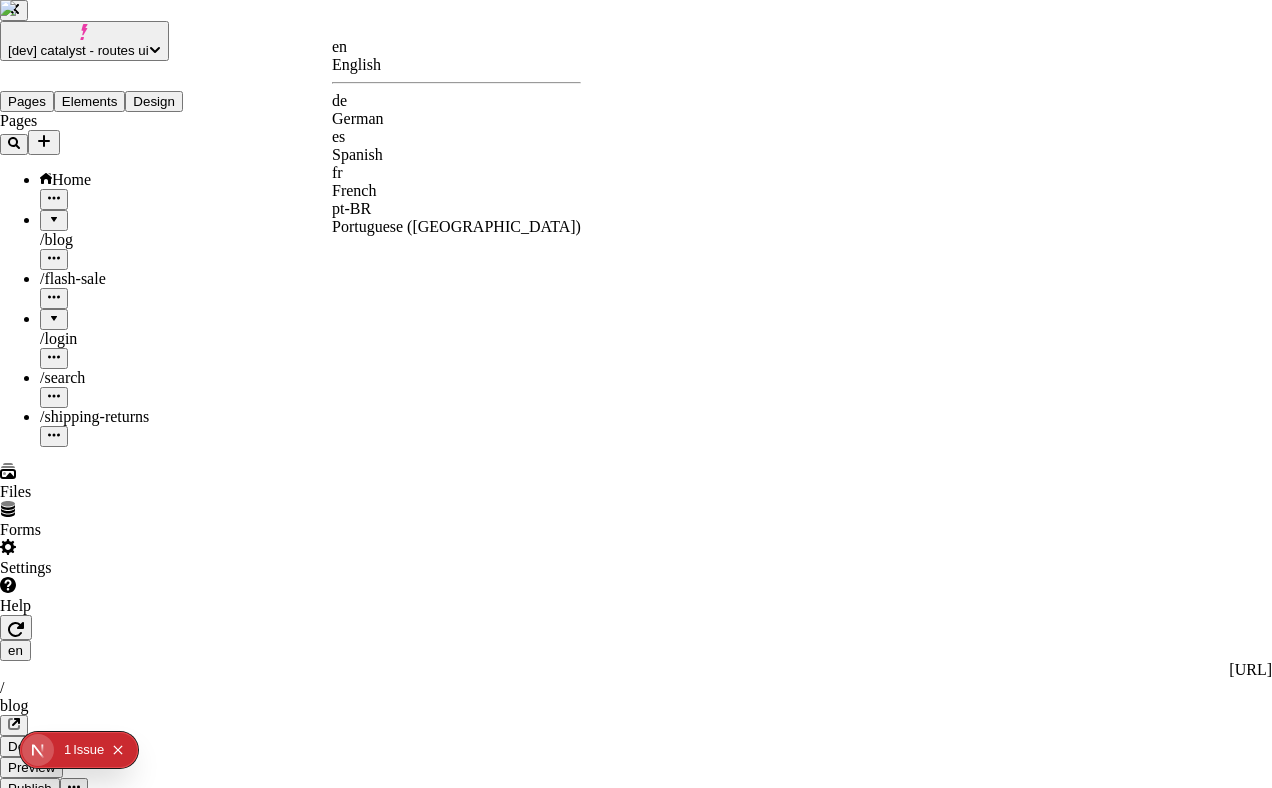 click on "fr" at bounding box center [456, 173] 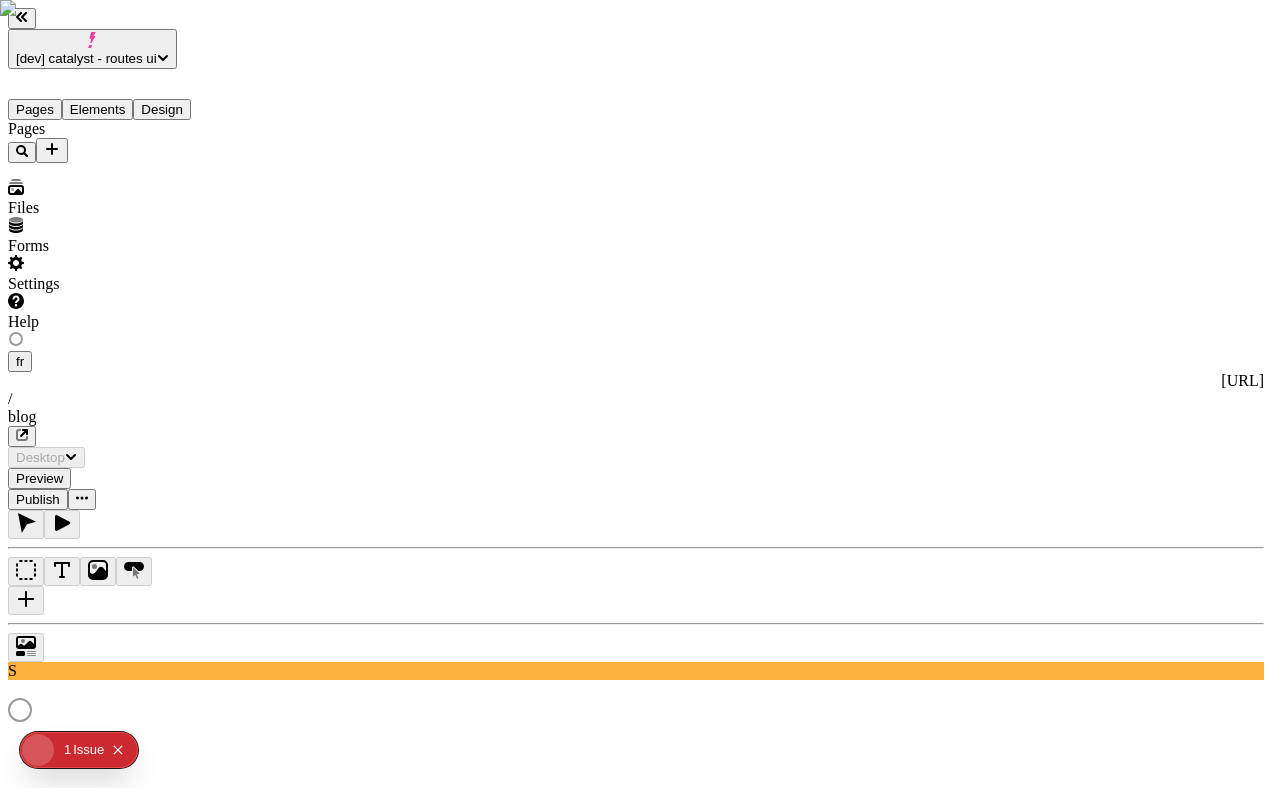 type on "/blog" 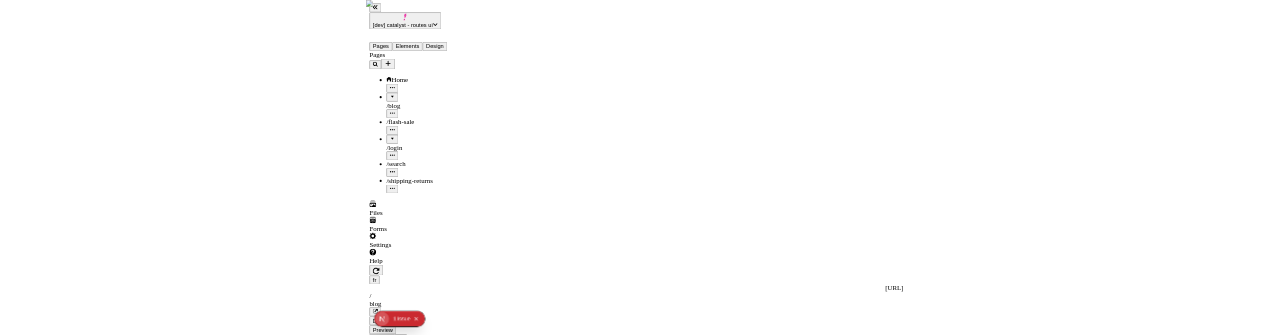 scroll, scrollTop: 0, scrollLeft: 10, axis: horizontal 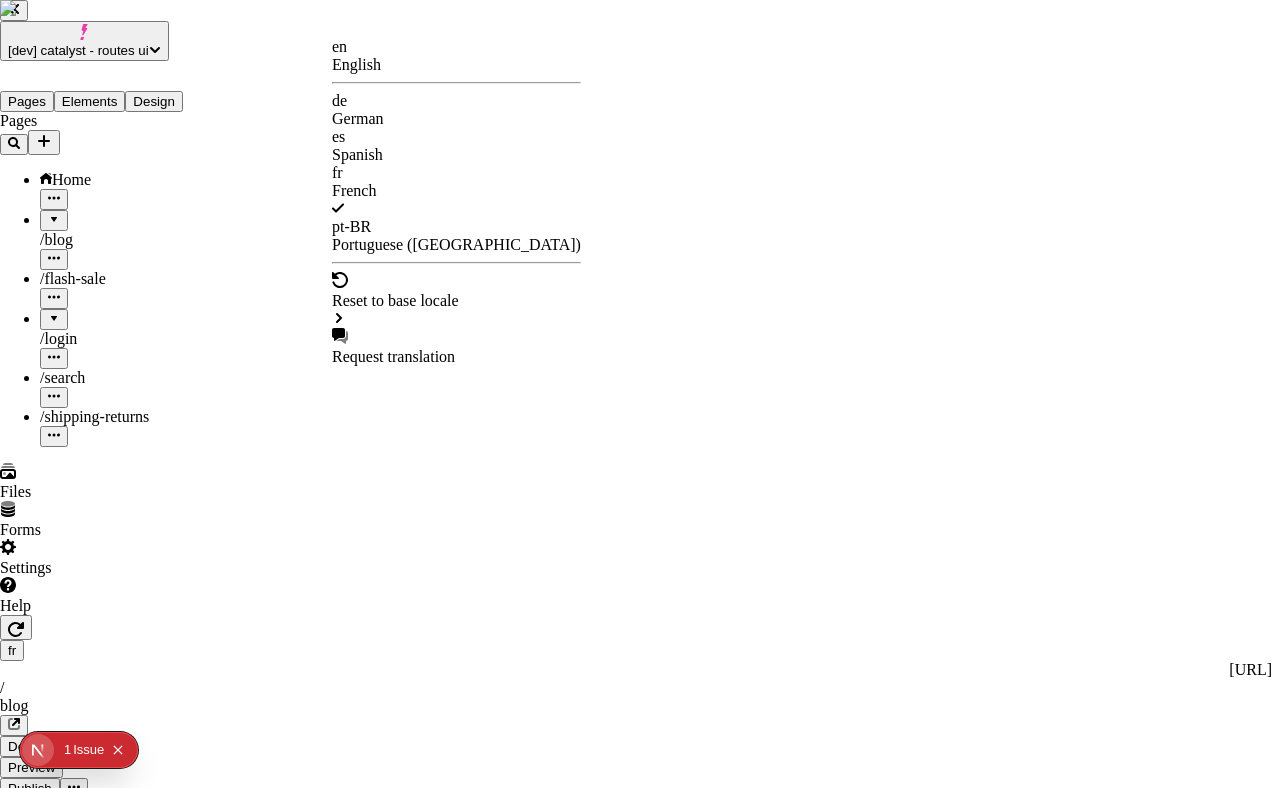 click on "[dev] catalyst - routes ui Pages Elements Design Pages Home / blog / flash-sale / login / search / shipping-returns Files Forms Settings Help fr http://localhost:3110/fr / blog Desktop Preview Publish S Metadata Online Path /blog Title Description Social Image Choose an image Choose Exclude from search engines Canonical URL Sitemap priority 0.75 Sitemap frequency Hourly Snippets en English de German es Spanish fr French pt-BR Portuguese (Brazil) Reset to base locale Request translation" at bounding box center (636, 1553) 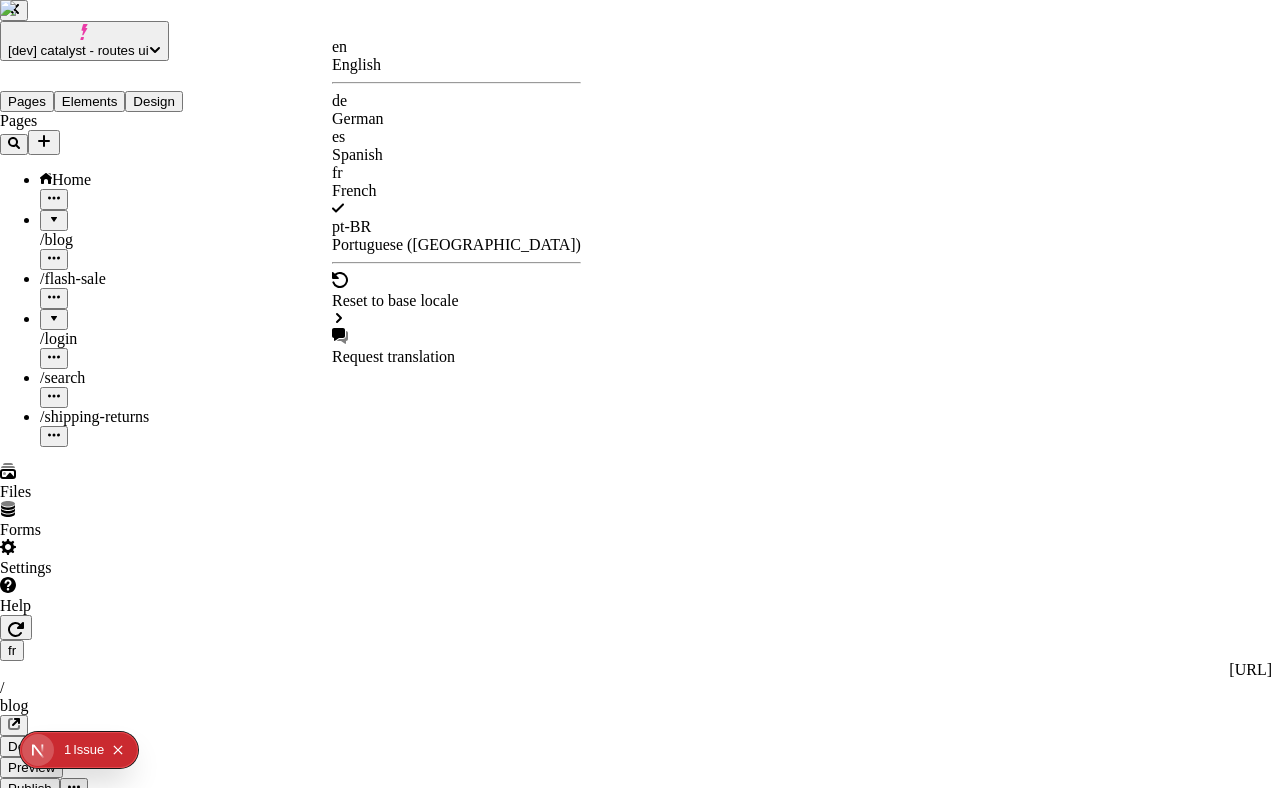 click on "[dev] catalyst - routes ui Pages Elements Design Pages Home / blog / flash-sale / login / search / shipping-returns Files Forms Settings Help fr http://localhost:3110/fr / blog Desktop Preview Publish S Metadata Online Path /blog Title Description Social Image Choose an image Choose Exclude from search engines Canonical URL Sitemap priority 0.75 Sitemap frequency Hourly Snippets en English de German es Spanish fr French pt-BR Portuguese (Brazil) Reset to base locale Request translation" at bounding box center (636, 1553) 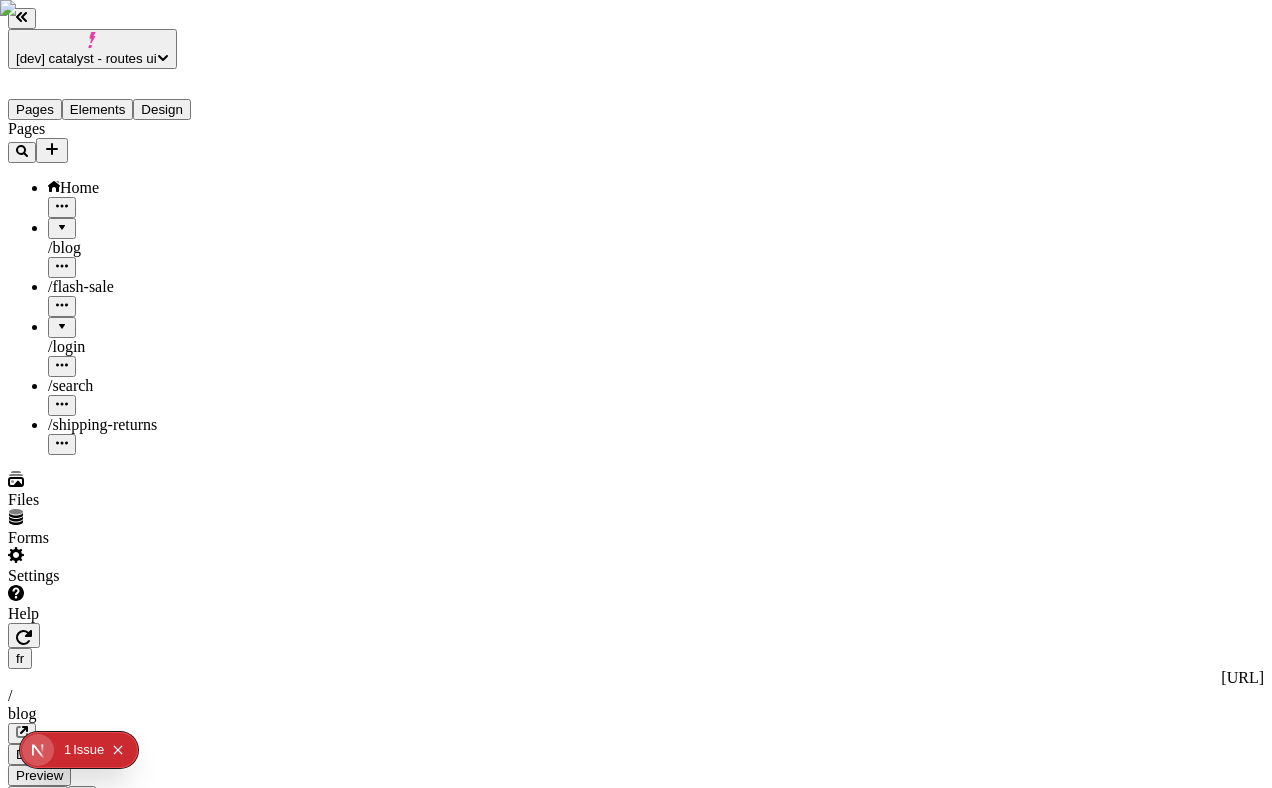 click on "/ search" at bounding box center (148, 386) 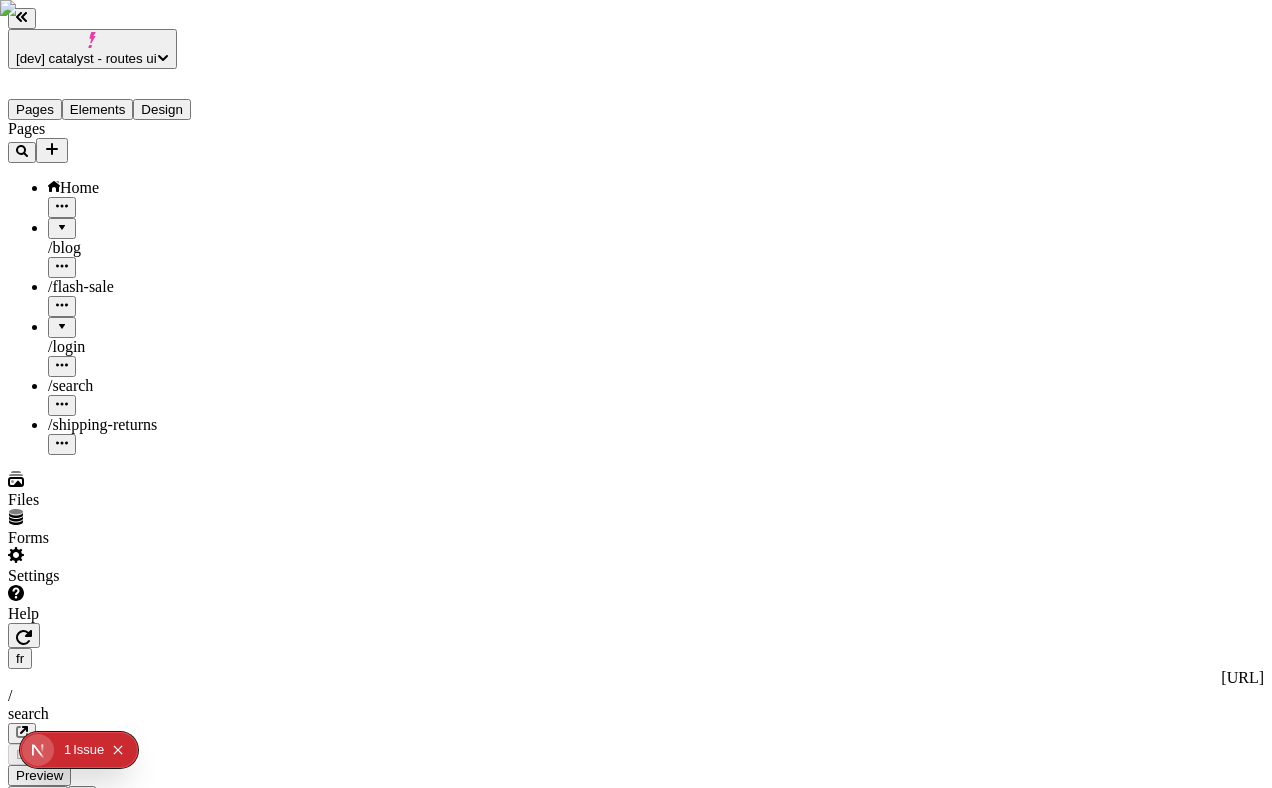 click on "[dev] catalyst - routes ui Pages Elements Design Pages Home / blog / flash-sale / login / search / shipping-returns Files Forms Settings Help fr http://localhost:3110/fr / search Desktop Preview Publish S This localized page inherits from the base locale Edit for this locale" at bounding box center (636, 1388) 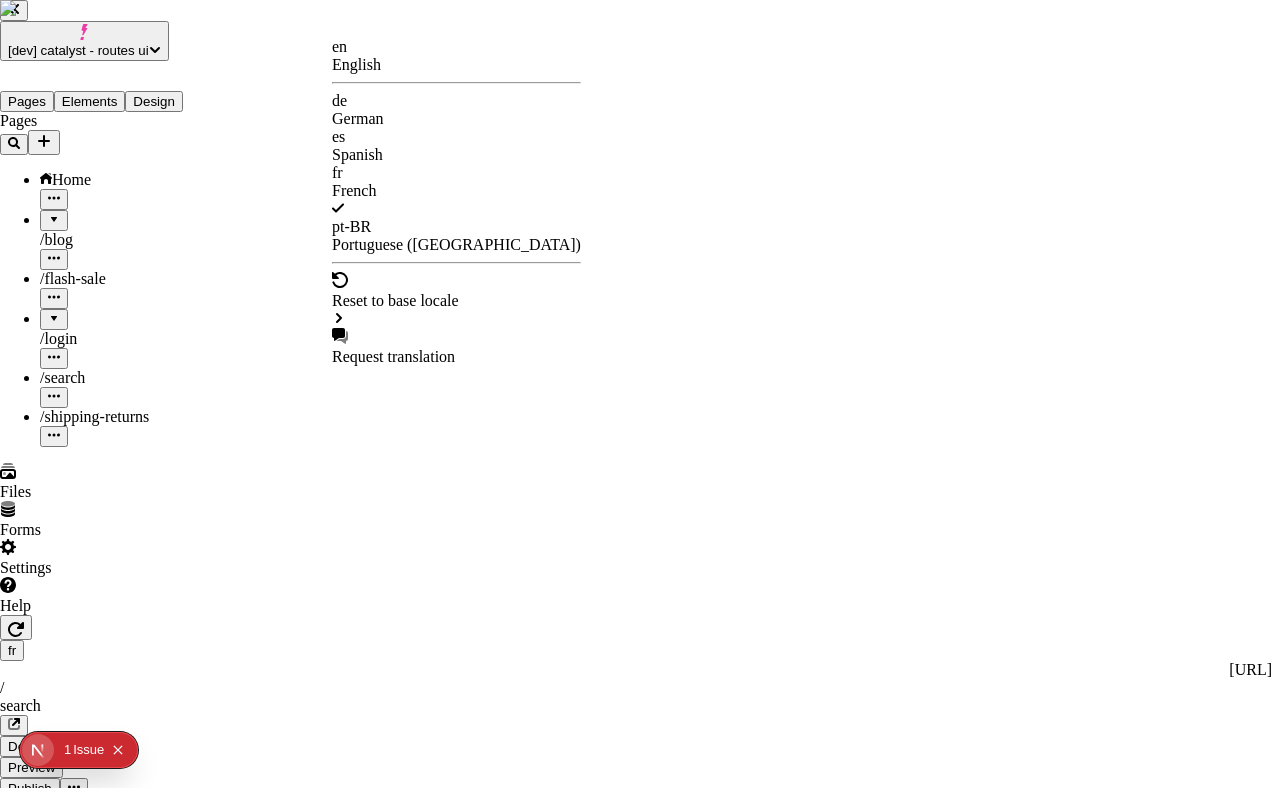click on "en" at bounding box center [456, 47] 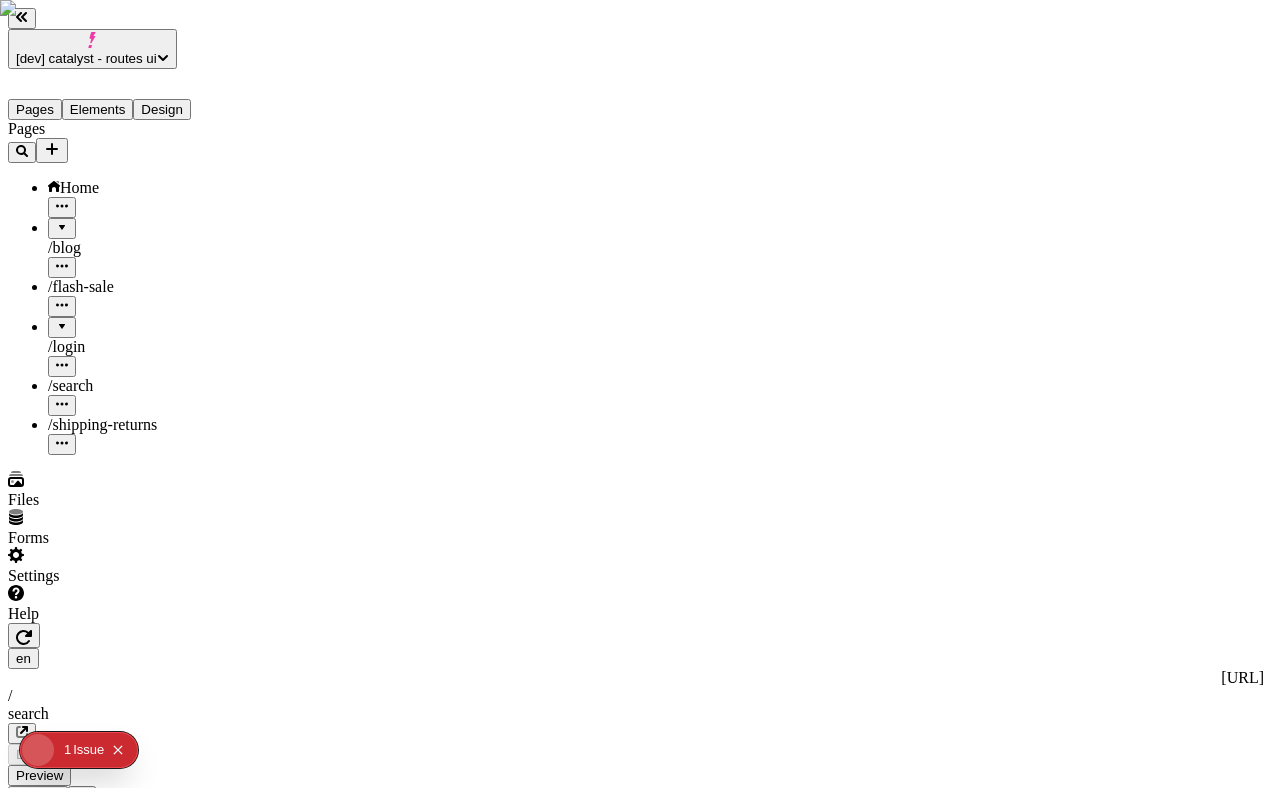 type on "/search" 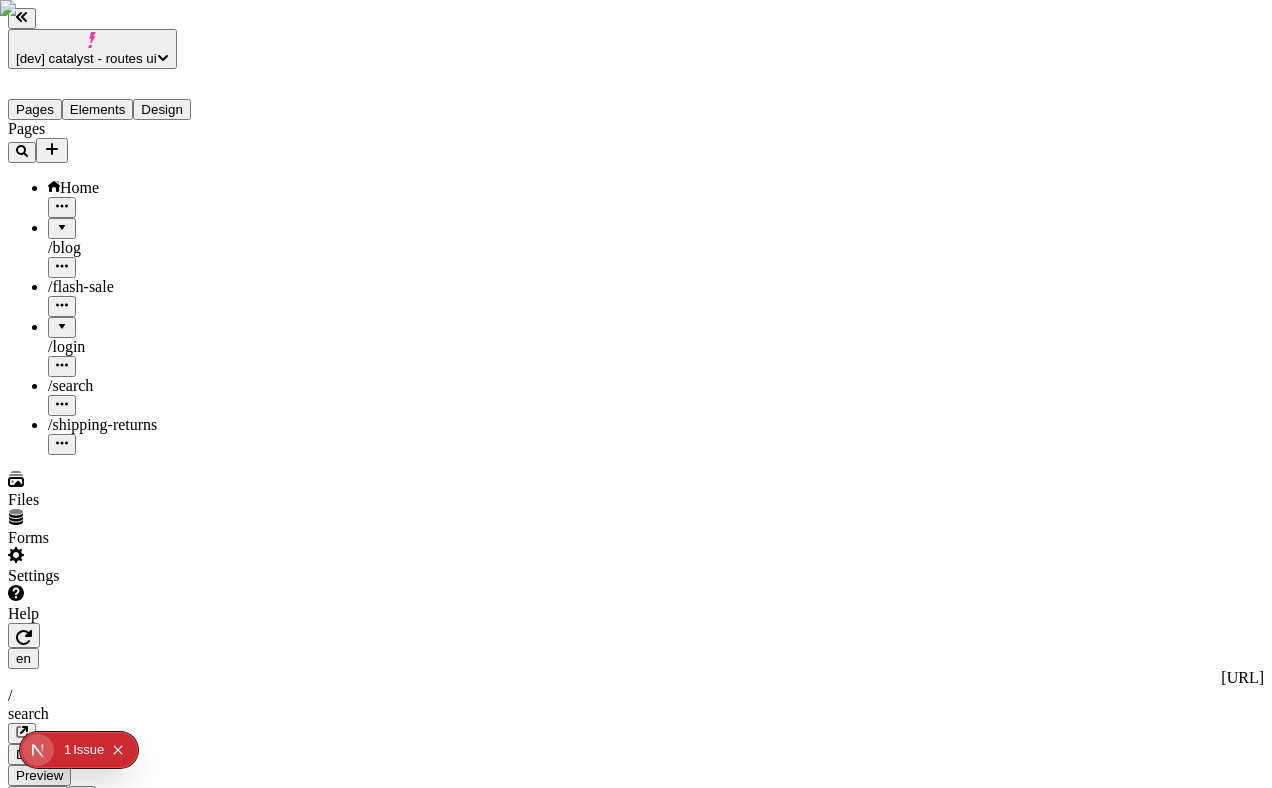 click on "/ blog" at bounding box center [148, 248] 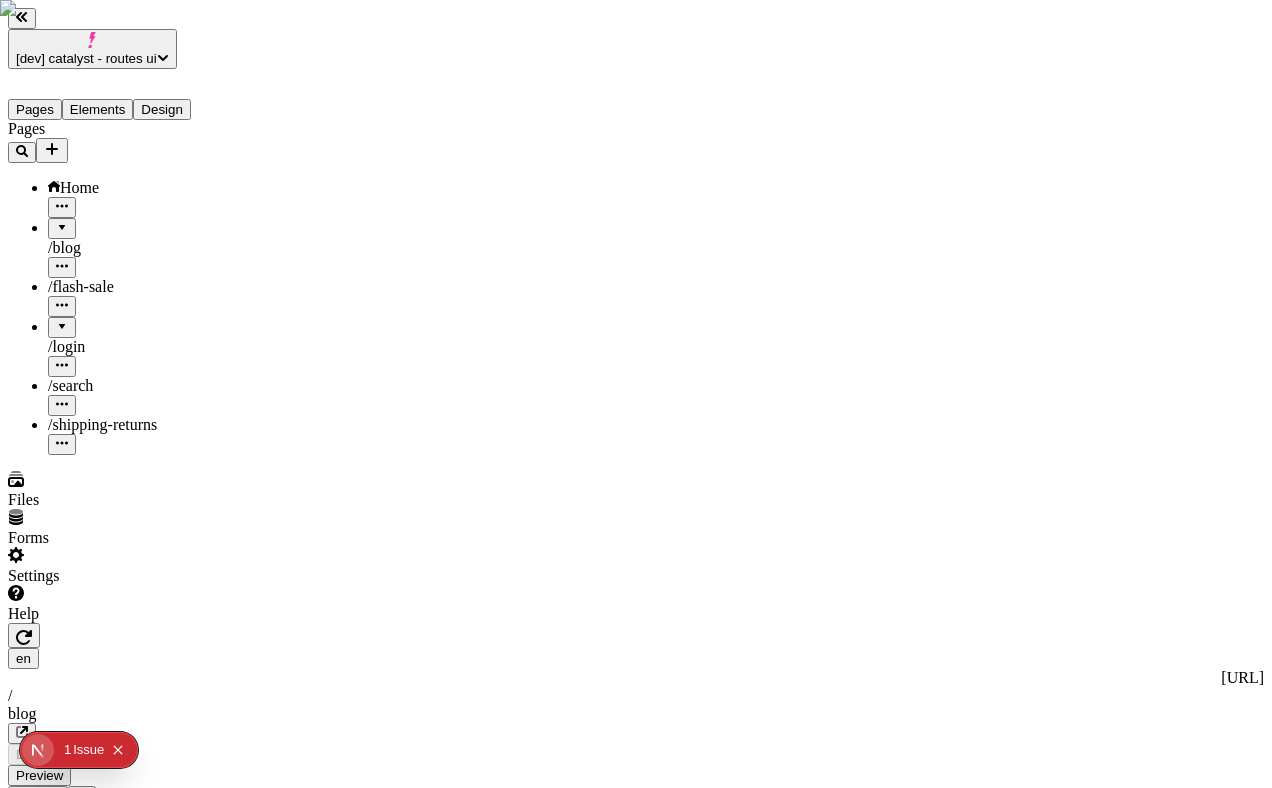 click on "[dev] catalyst - routes ui Pages Elements Design Pages Home / blog / flash-sale / login / search / shipping-returns Files Forms Settings Help en http://localhost:3110 / blog Desktop Preview Publish S Metadata Online Path /blog Title Description Social Image Choose an image Choose Exclude from search engines Canonical URL Sitemap priority 0.75 Sitemap frequency Hourly Snippets" at bounding box center (636, 2020) 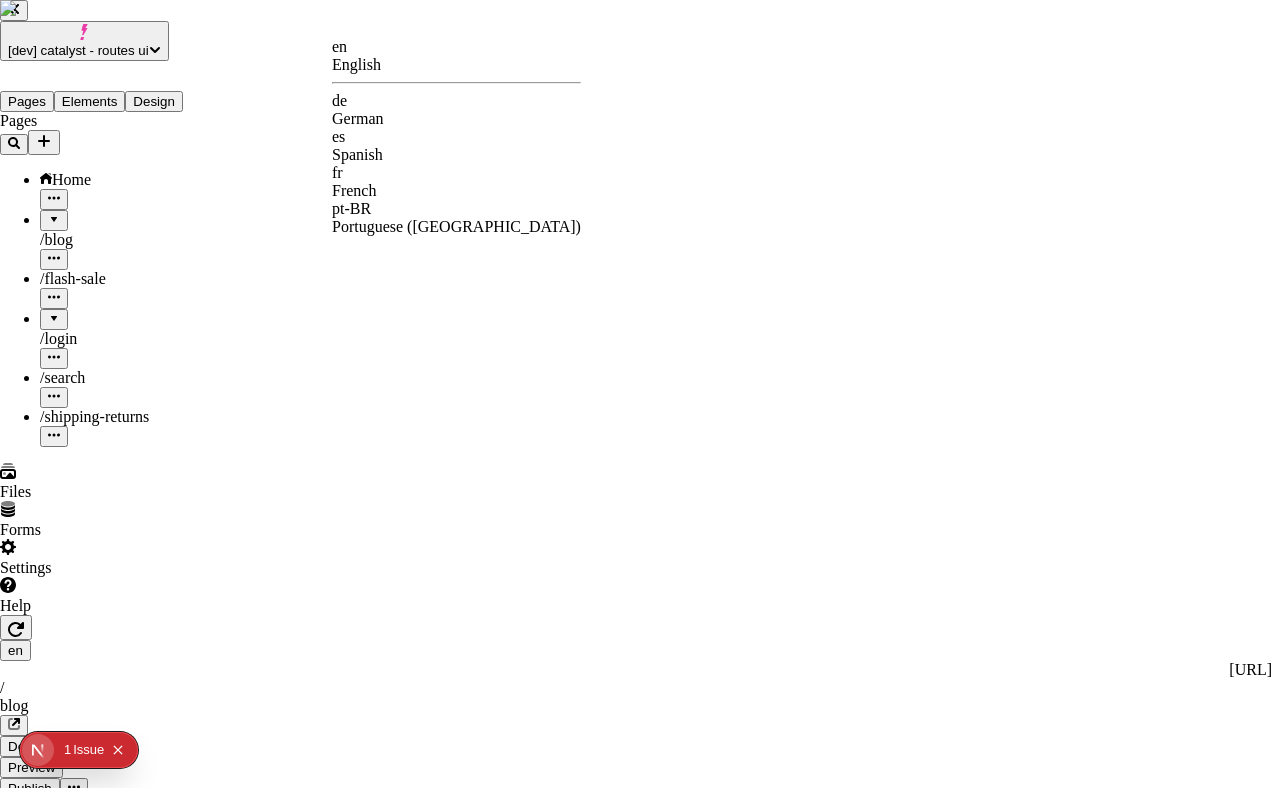 click on "pt-BR" at bounding box center (456, 209) 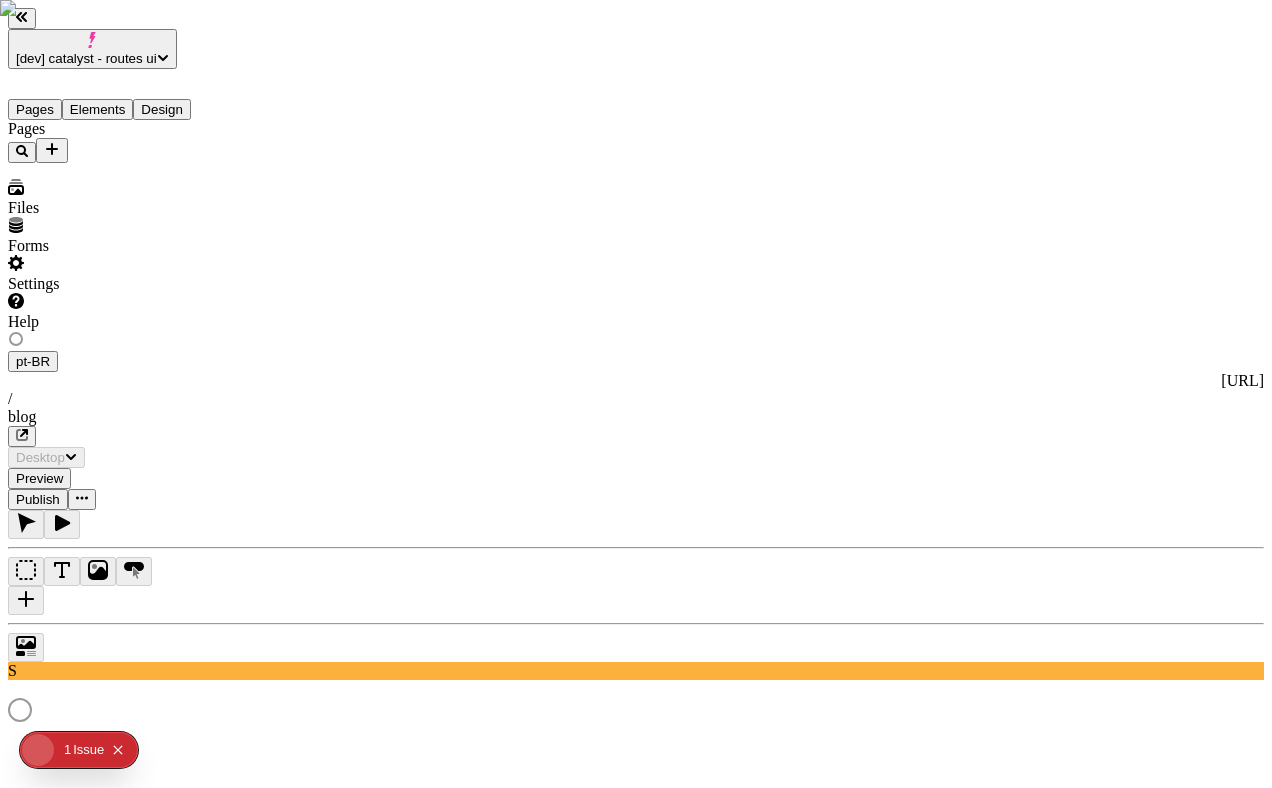 type on "/blog" 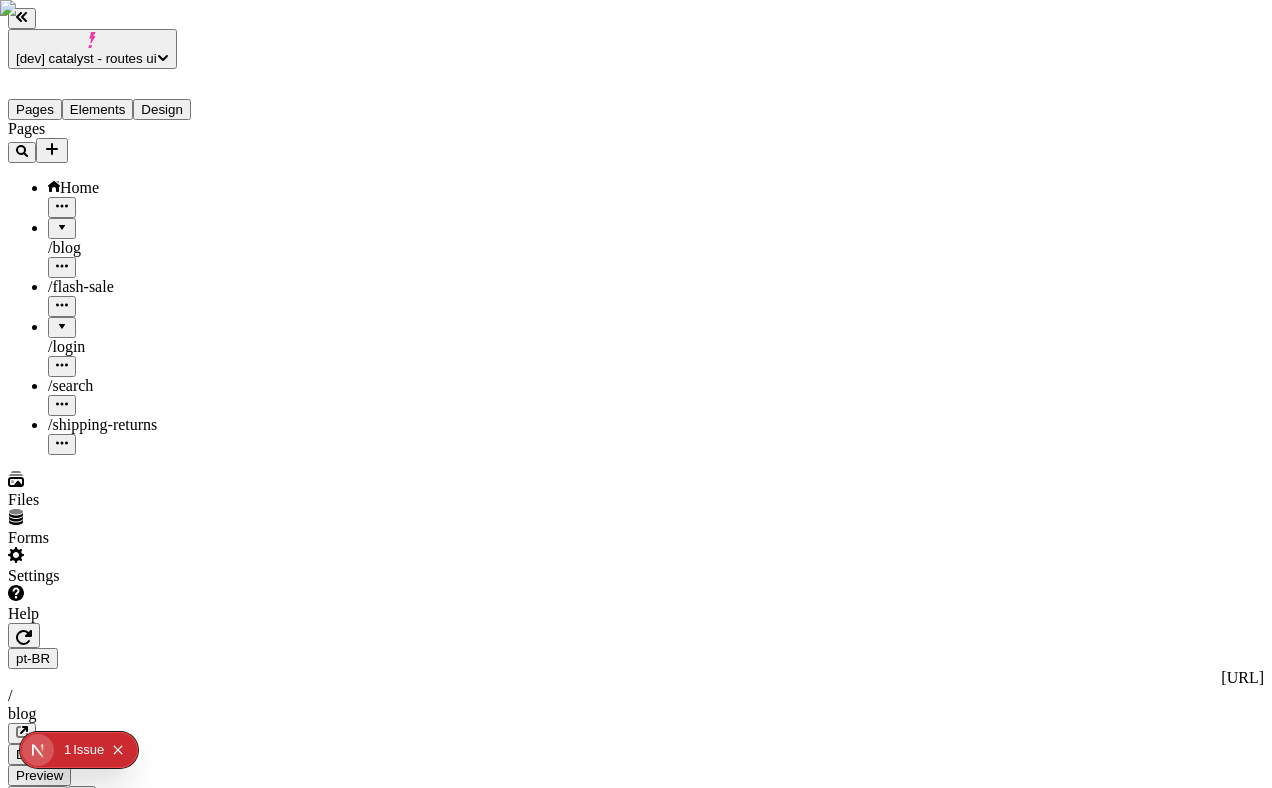 click on "[dev] catalyst - routes ui Pages Elements Design Pages Home / blog / flash-sale / login / search / shipping-returns Files Forms Settings Help pt-BR http://localhost:3110/pt-BR / blog Desktop Preview Publish S Metadata Online Path /blog Title Description Social Image Choose an image Choose Exclude from search engines Canonical URL Sitemap priority 0.75 Sitemap frequency Hourly Snippets" at bounding box center (636, 1557) 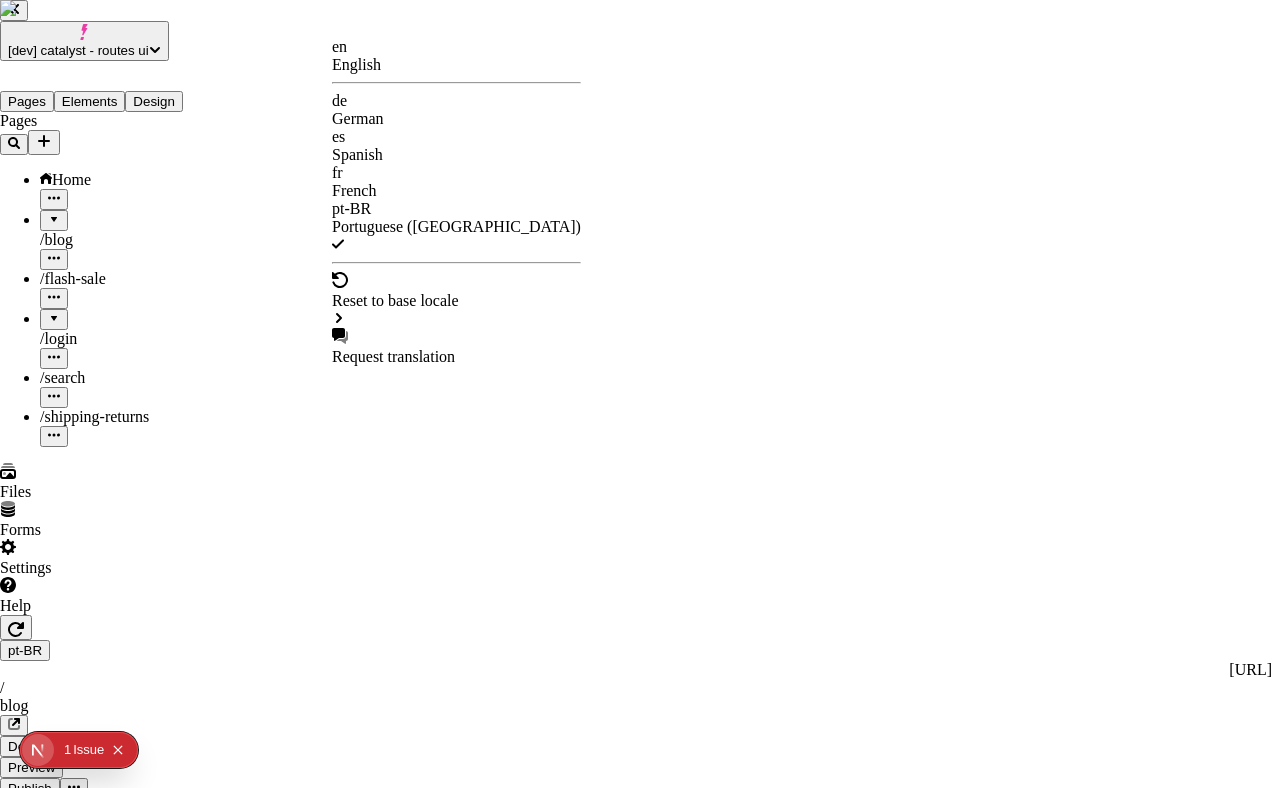 click on "es" at bounding box center (456, 137) 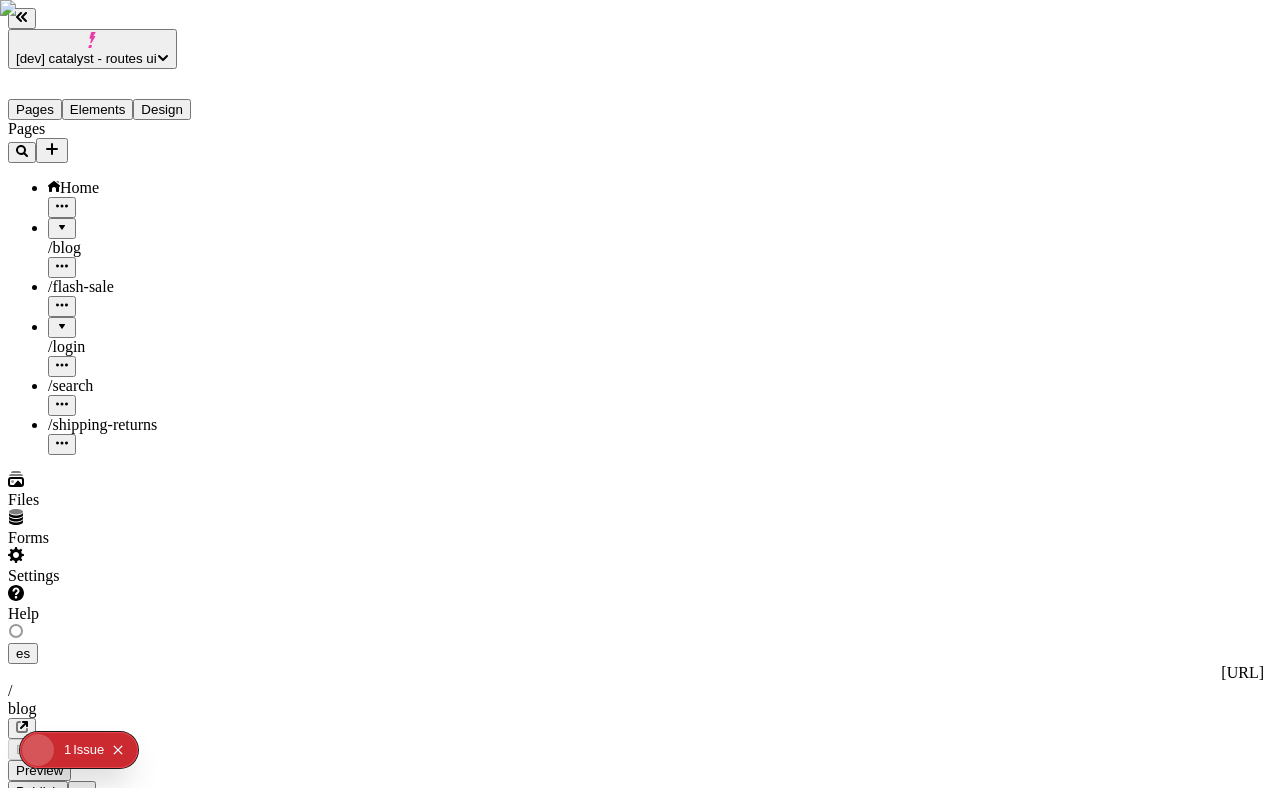 type on "/blog" 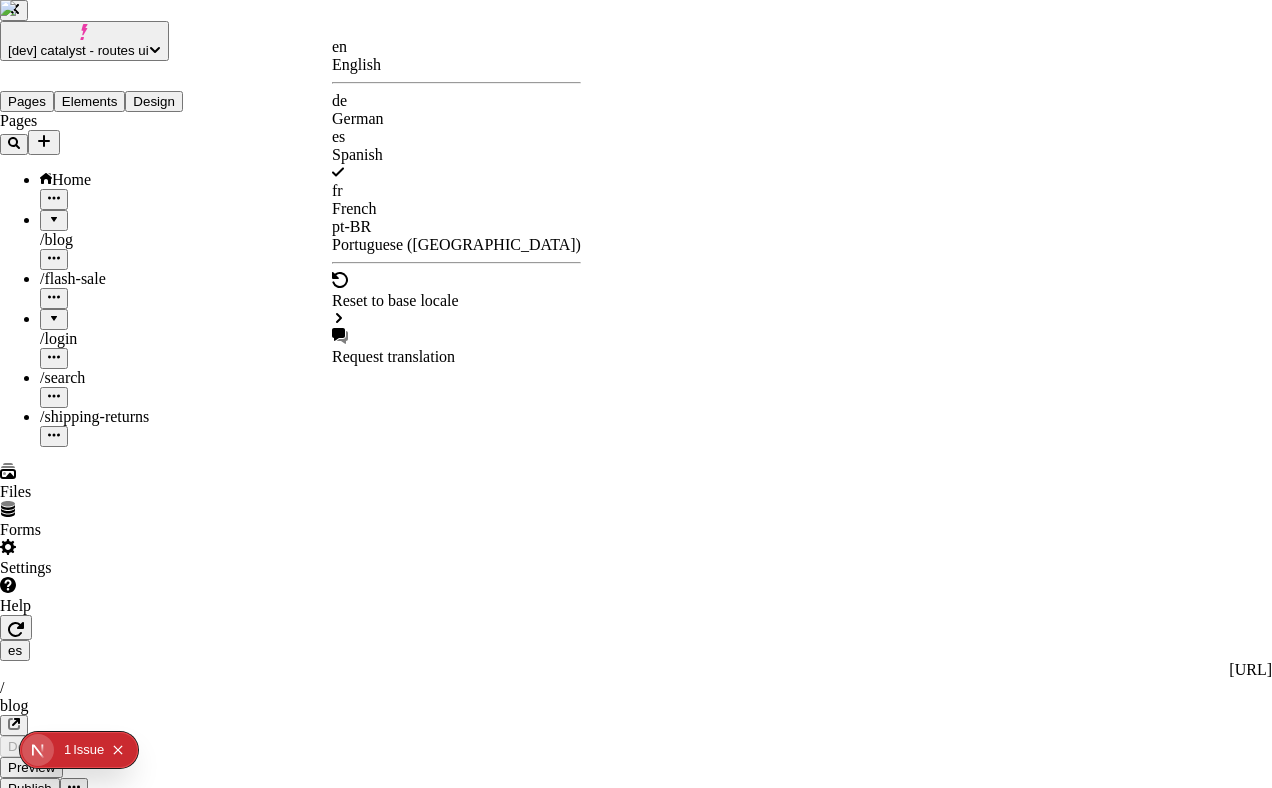click on "[dev] catalyst - routes ui Pages Elements Design Pages Home / blog / flash-sale / login / search / shipping-returns Files Forms Settings Help es http://localhost:3110/es / blog Desktop Preview Publish S Metadata Online Path /blog Title Description Social Image Choose an image Choose Exclude from search engines Canonical URL Sitemap priority 0.75 Sitemap frequency Hourly Snippets en English de German es Spanish fr French pt-BR Portuguese (Brazil) Reset to base locale Request translation" at bounding box center [636, 1567] 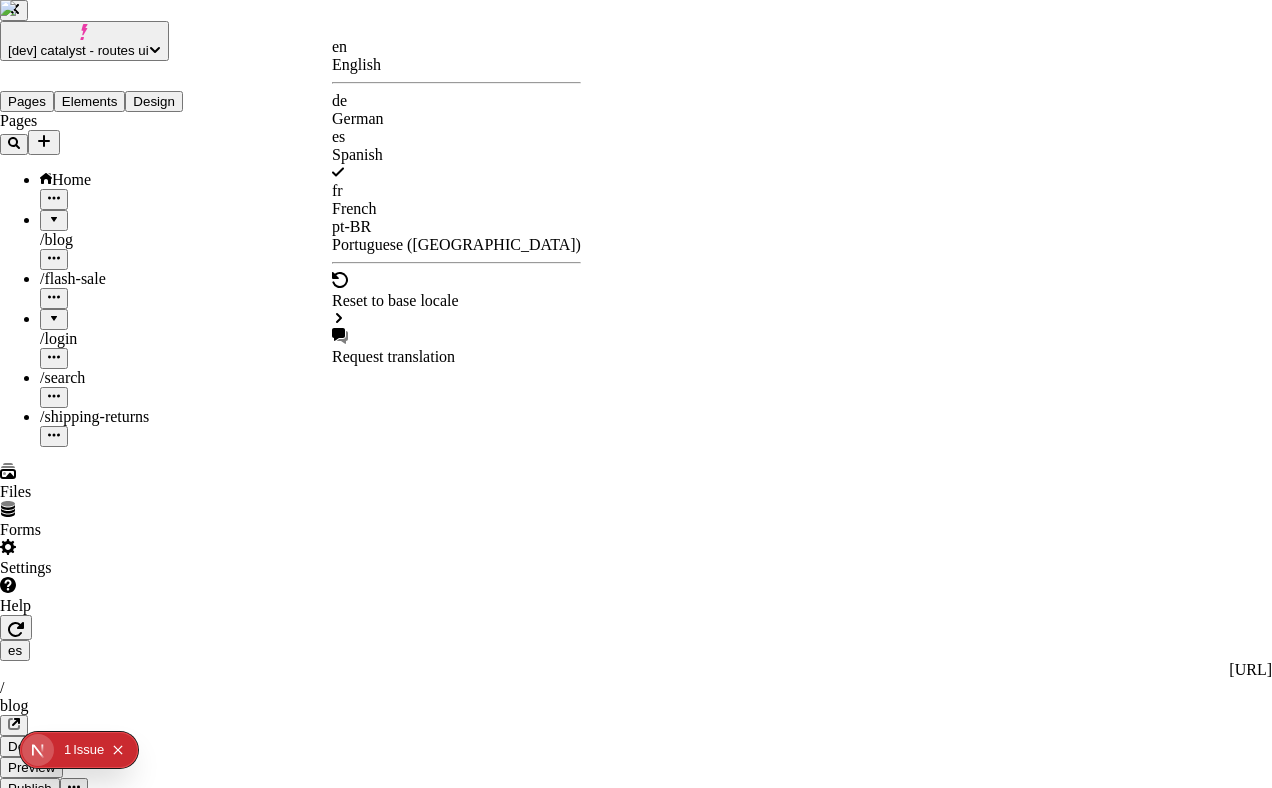 click on "[dev] catalyst - routes ui Pages Elements Design Pages Home / blog / flash-sale / login / search / shipping-returns Files Forms Settings Help es http://localhost:3110/es / blog Desktop Preview Publish S Metadata Online Path /blog Title Description Social Image Choose an image Choose Exclude from search engines Canonical URL Sitemap priority 0.75 Sitemap frequency Hourly Snippets en English de German es Spanish fr French pt-BR Portuguese (Brazil) Reset to base locale Request translation" at bounding box center [636, 1553] 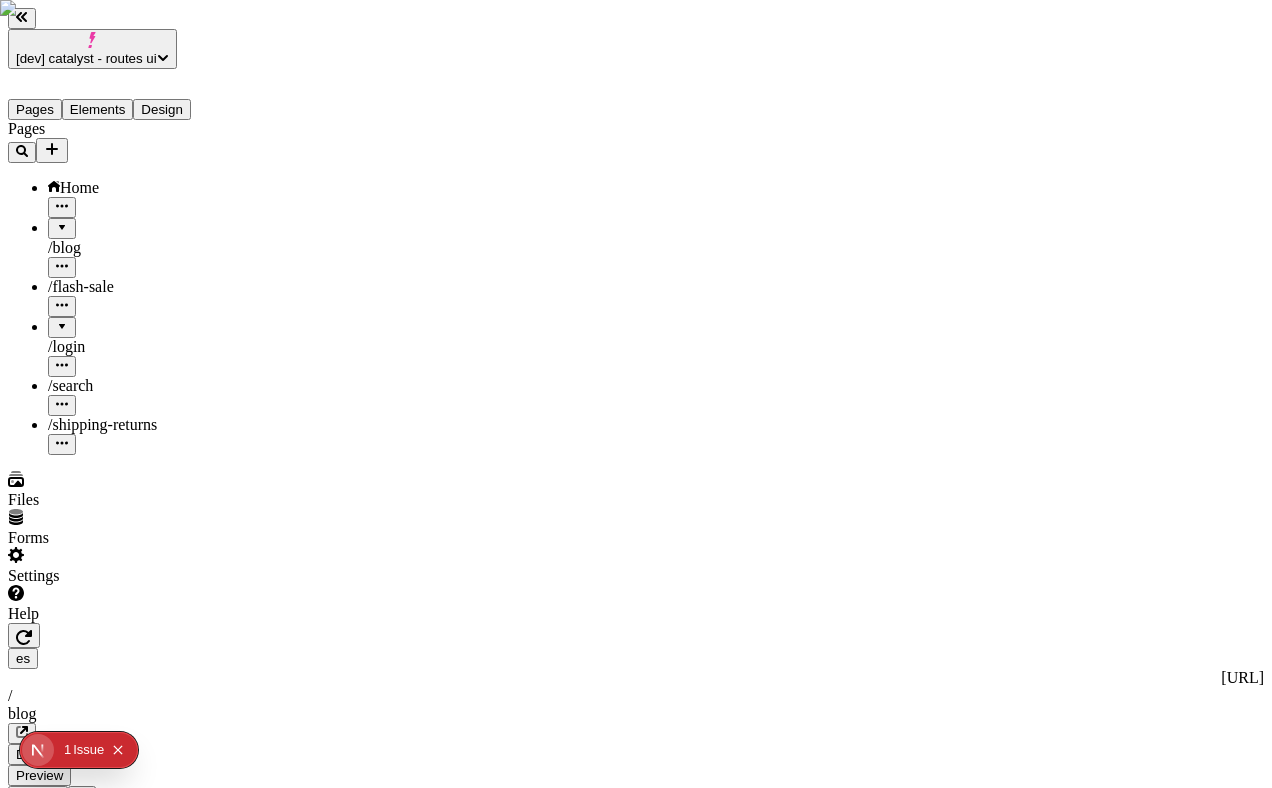 click at bounding box center [62, 221] 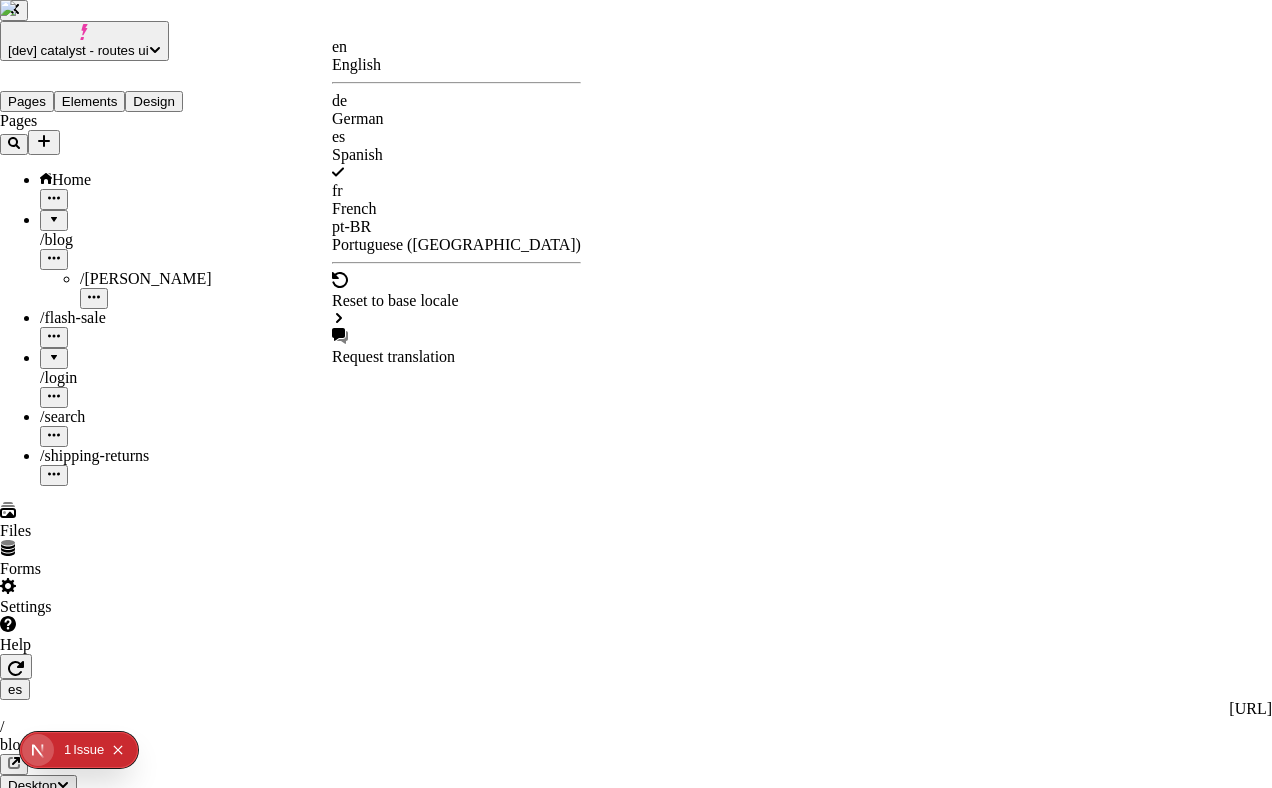 click on "[dev] catalyst - routes ui Pages Elements Design Pages Home / blog / bienvenida / flash-sale / login / search / shipping-returns Files Forms Settings Help es http://localhost:3110/es / blog Desktop Preview Publish S Metadata Online Path /blog Title Description Social Image Choose an image Choose Exclude from search engines Canonical URL Sitemap priority 0.75 Sitemap frequency Hourly Snippets en English de German es Spanish fr French pt-BR Portuguese (Brazil) Reset to base locale Request translation" at bounding box center [636, 1572] 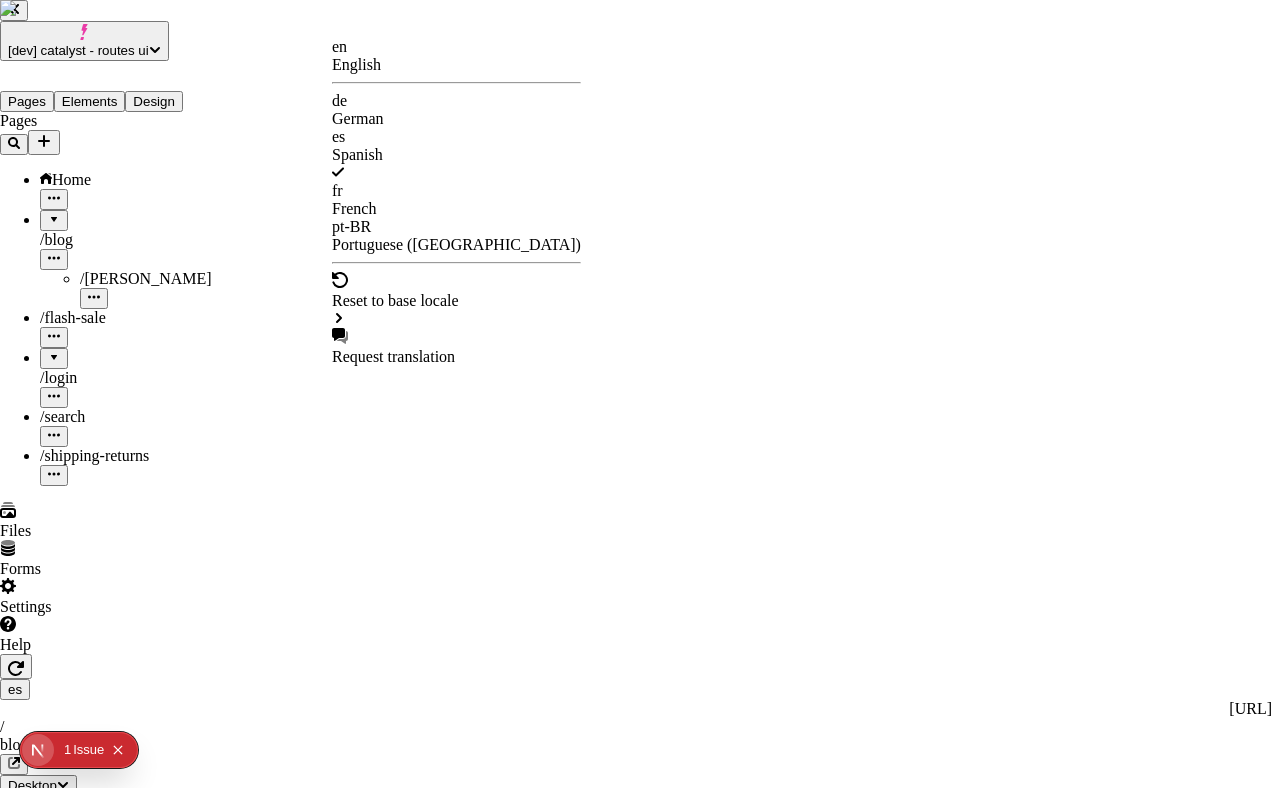 click on "pt-BR" at bounding box center (456, 227) 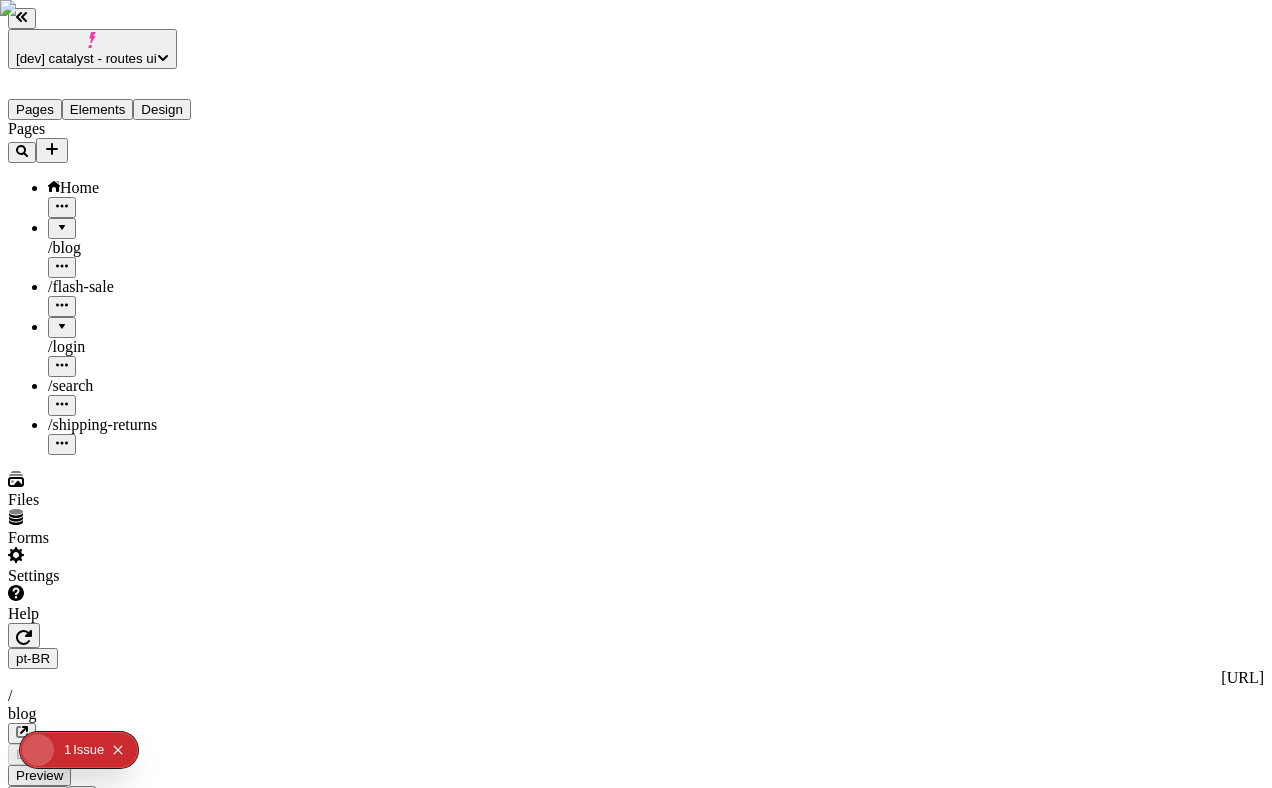 type on "/blog" 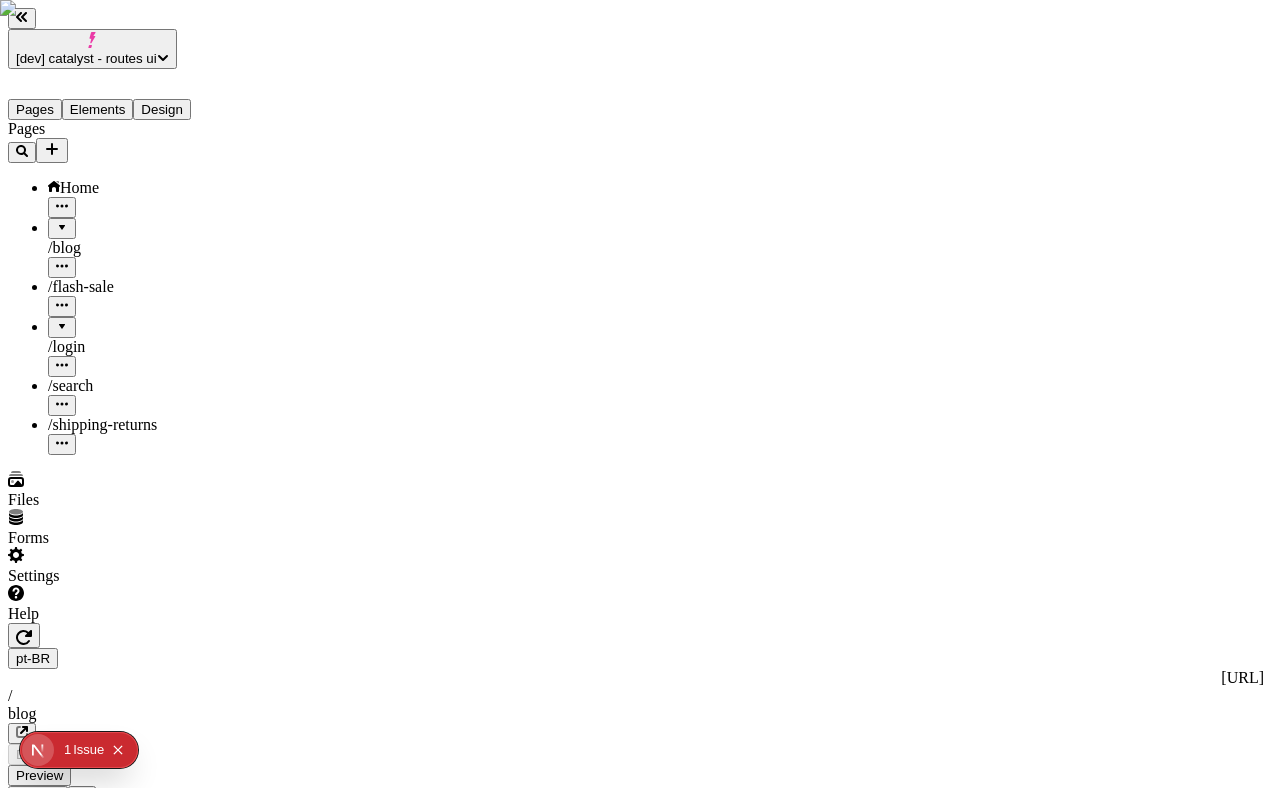 click at bounding box center (62, 221) 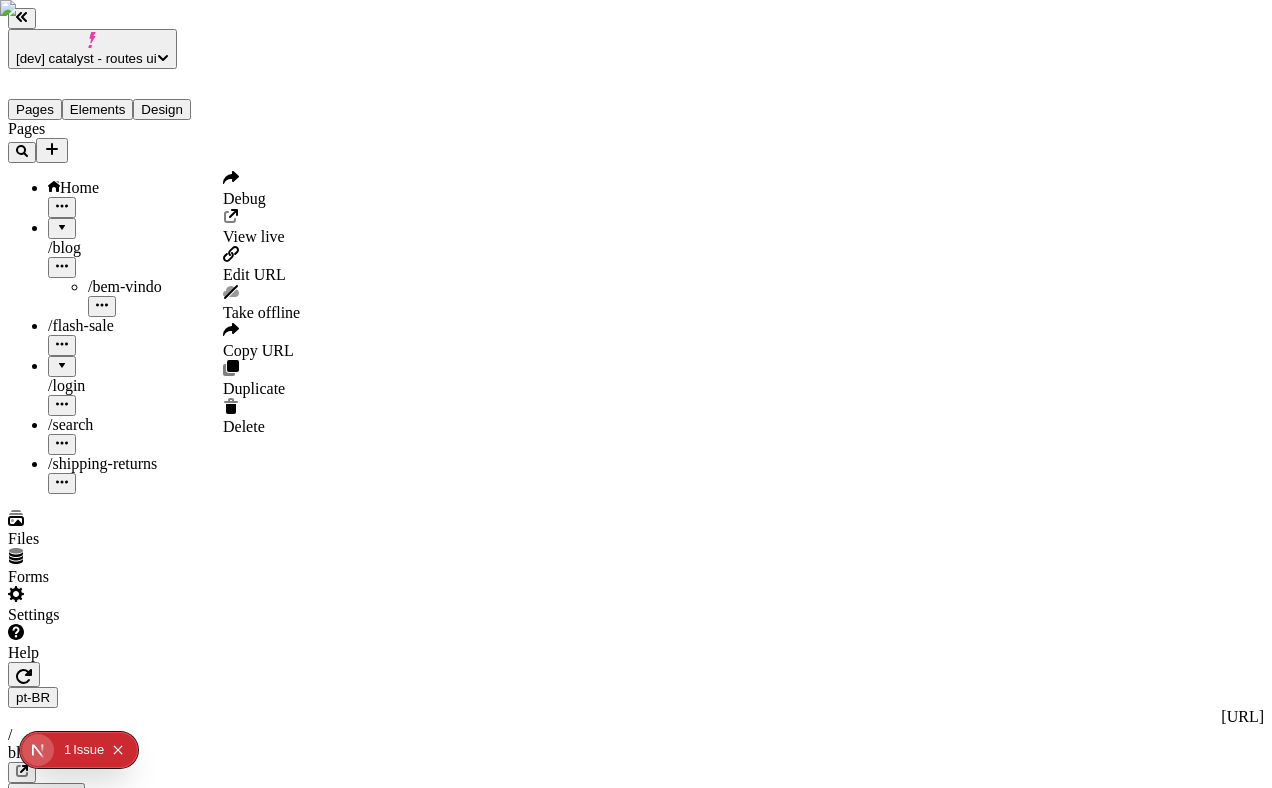 click 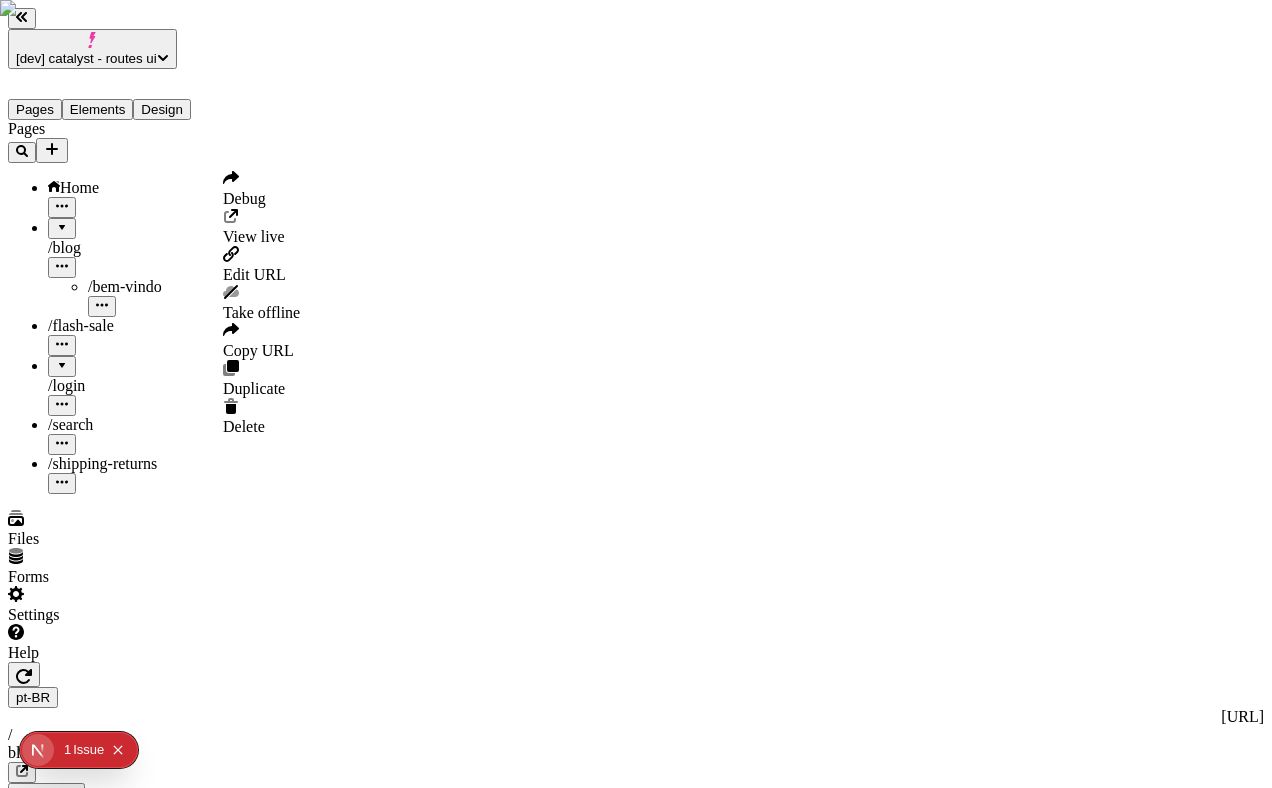 click on "Pages Home / blog / bem-vindo / flash-sale / login / search / shipping-returns" at bounding box center [128, 307] 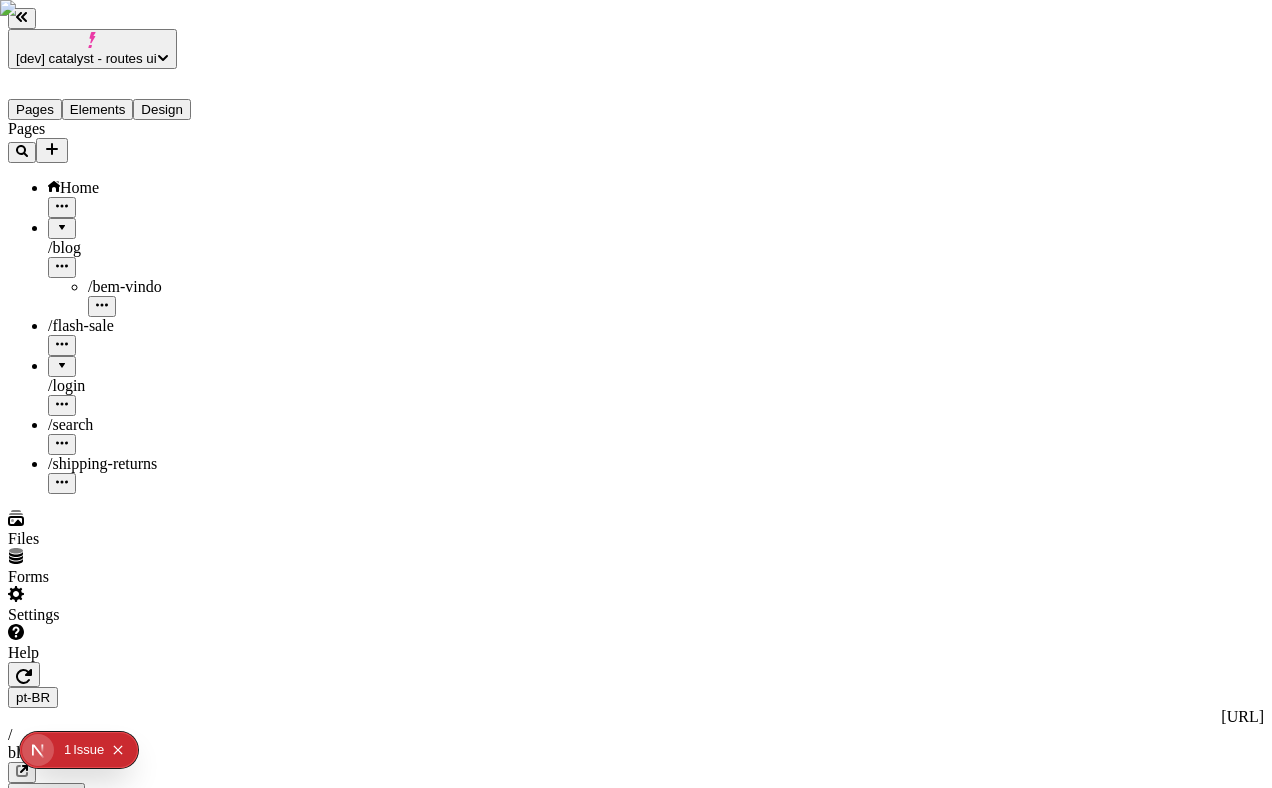 click on "/ blog" at bounding box center (148, 248) 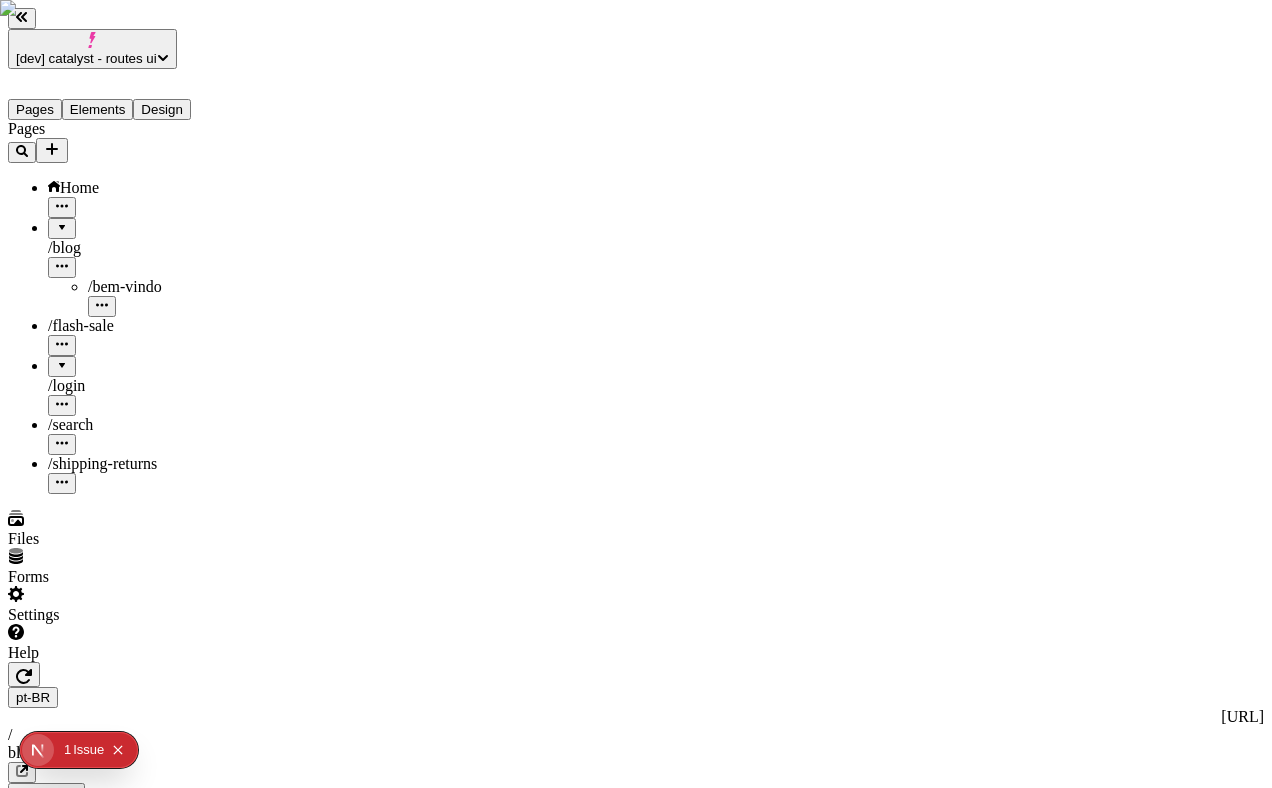 click 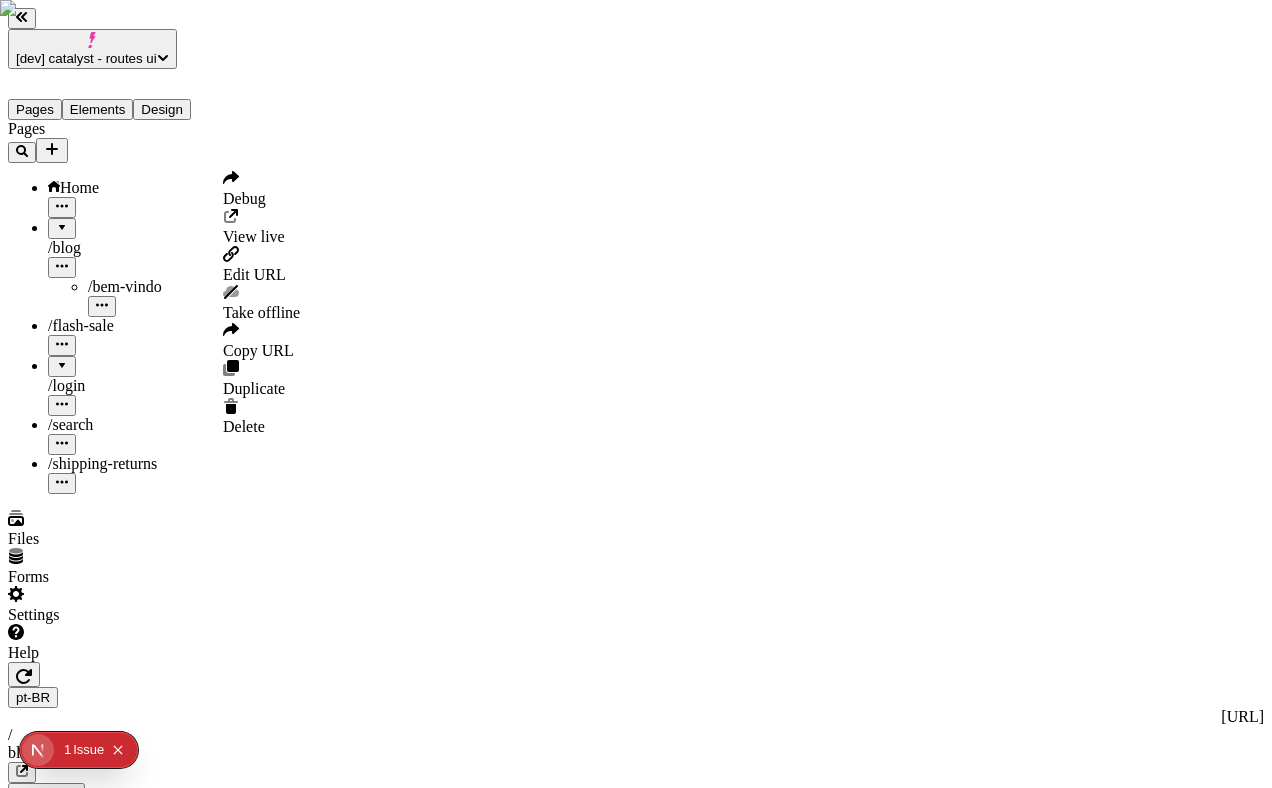 click on "Take offline" at bounding box center [261, 303] 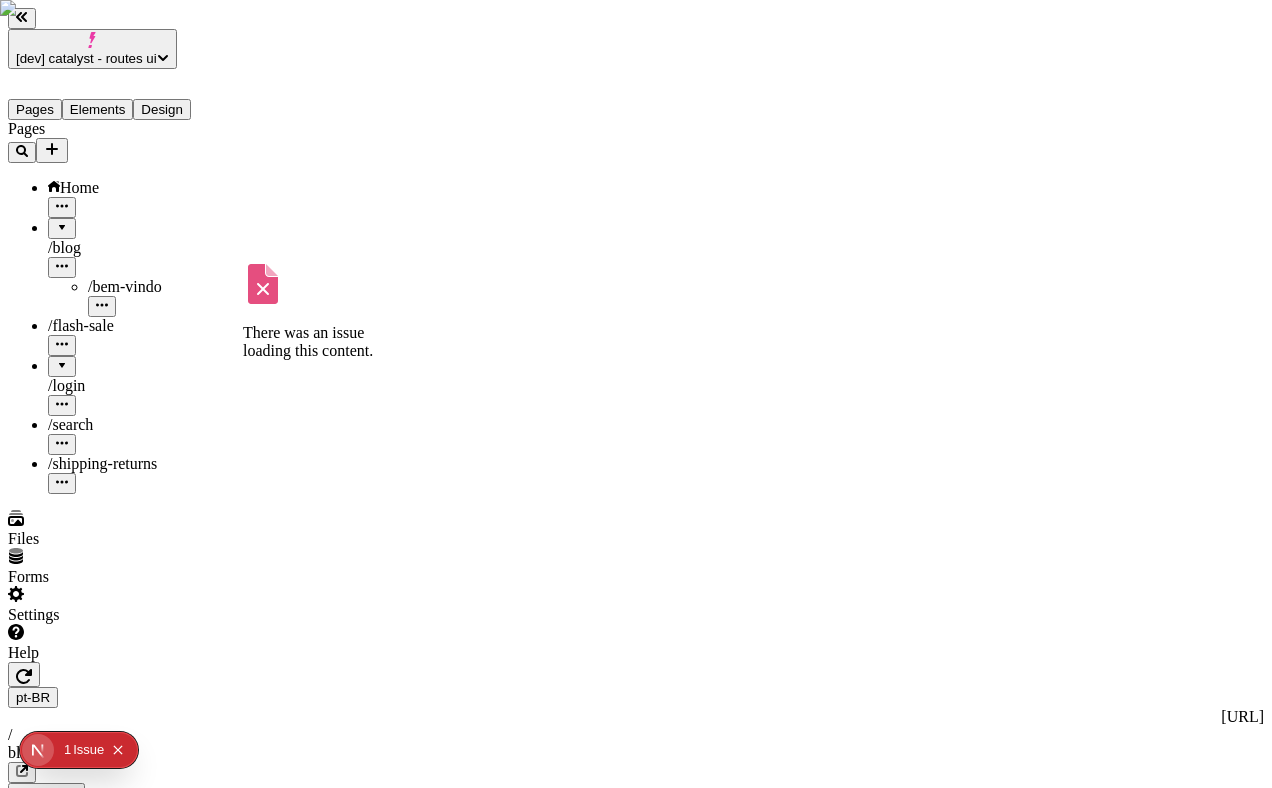 type 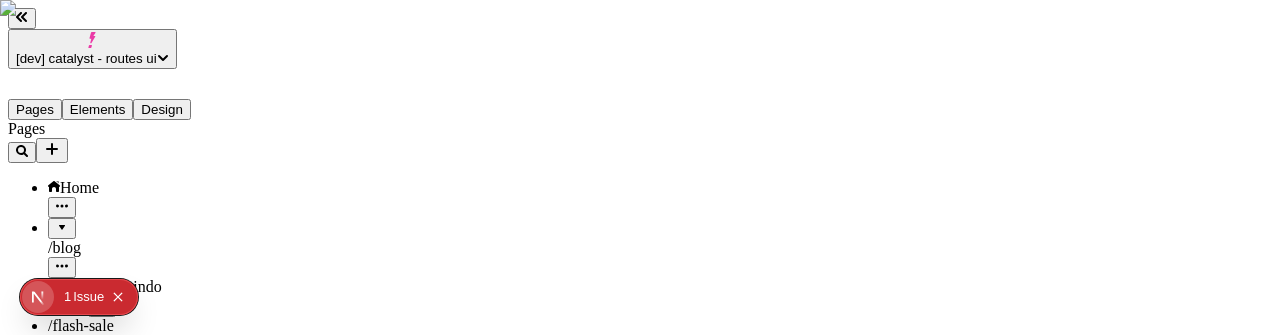 click 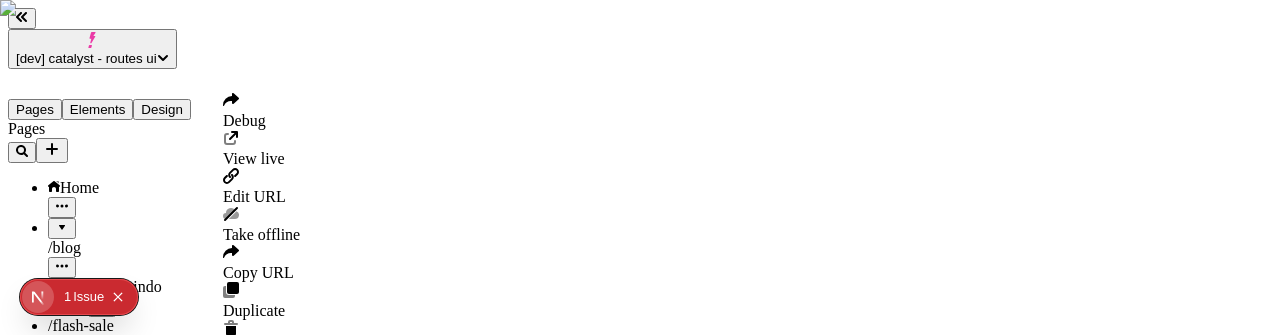 click on "Take offline" at bounding box center (261, 234) 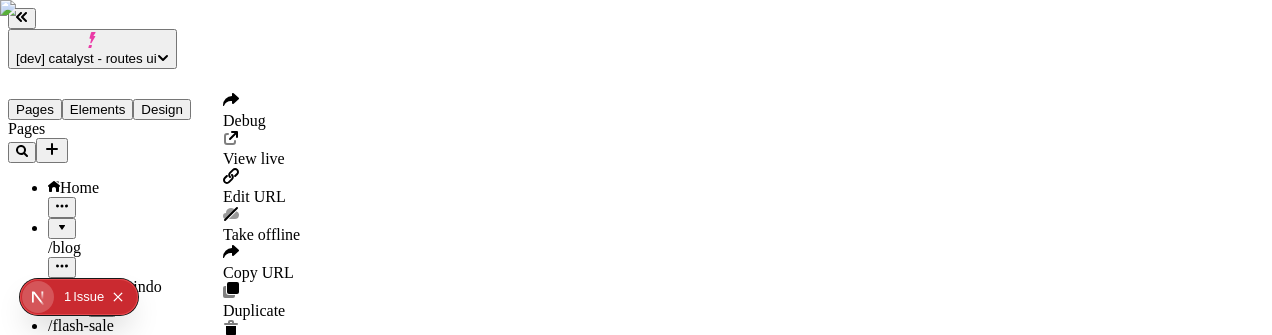 click 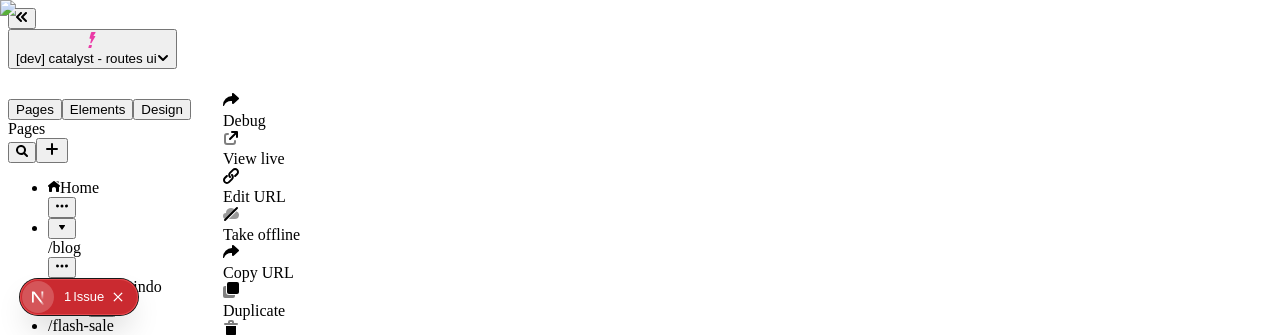 click 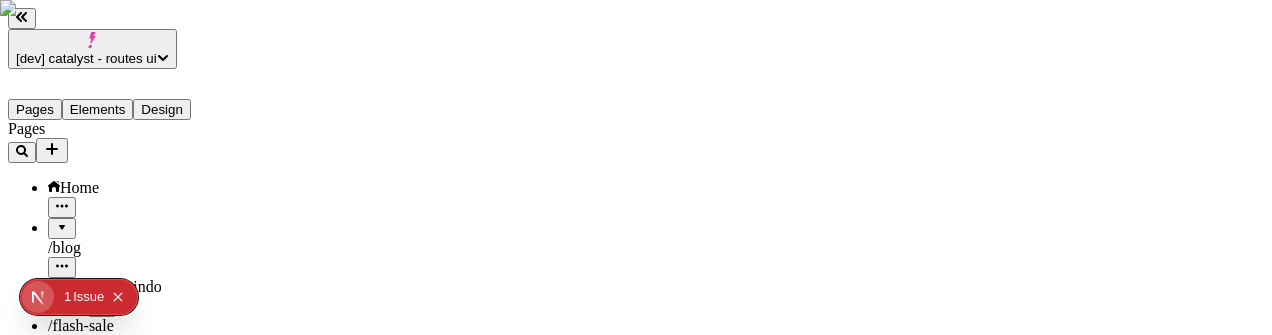 click on "[dev] catalyst - routes ui Pages Elements Design Pages Home / blog / bem-vindo / flash-sale / login / search / shipping-returns Files Forms Settings Help pt-BR http://localhost:3110/pt-BR / blog Desktop Preview Publish S Metadata Online Path /blog Title Description Social Image Choose an image Choose Exclude from search engines Canonical URL Sitemap priority 0.75 Sitemap frequency Hourly Snippets" at bounding box center [636, 1576] 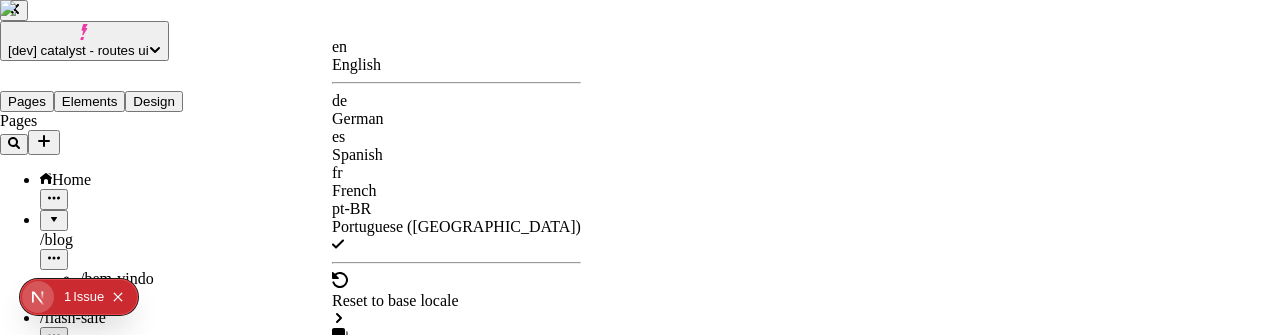 click on "en" at bounding box center [456, 47] 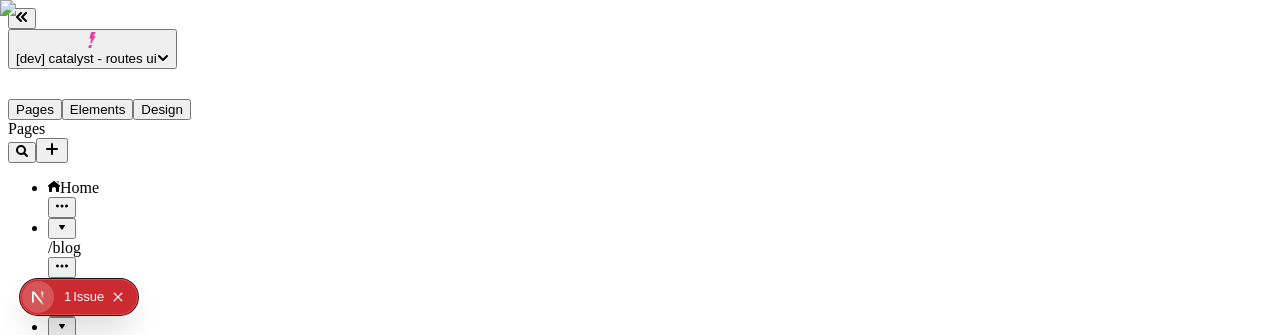 click 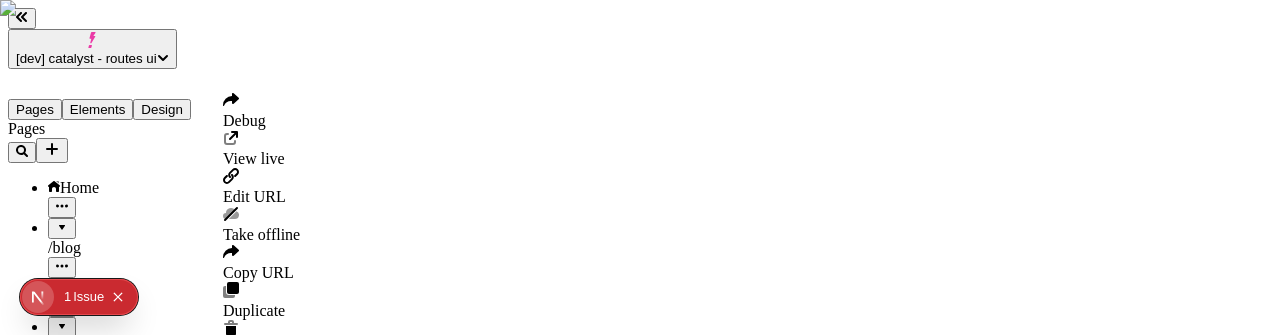 click on "Take offline" at bounding box center [261, 234] 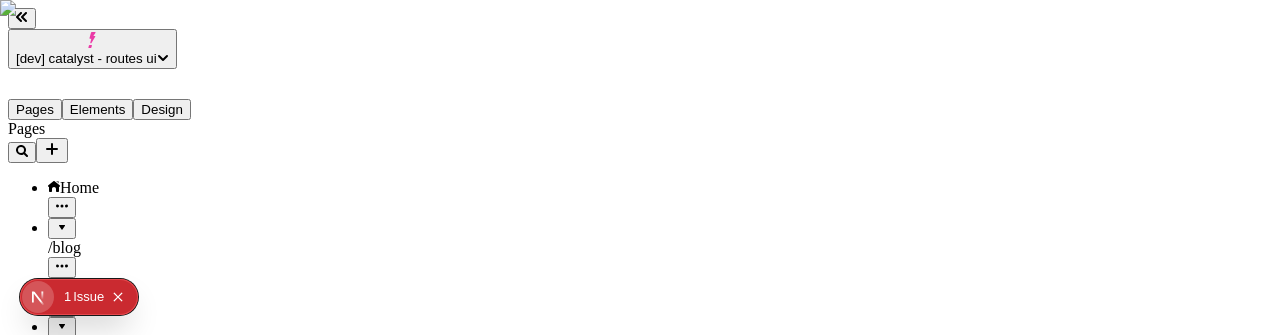 click at bounding box center [62, 221] 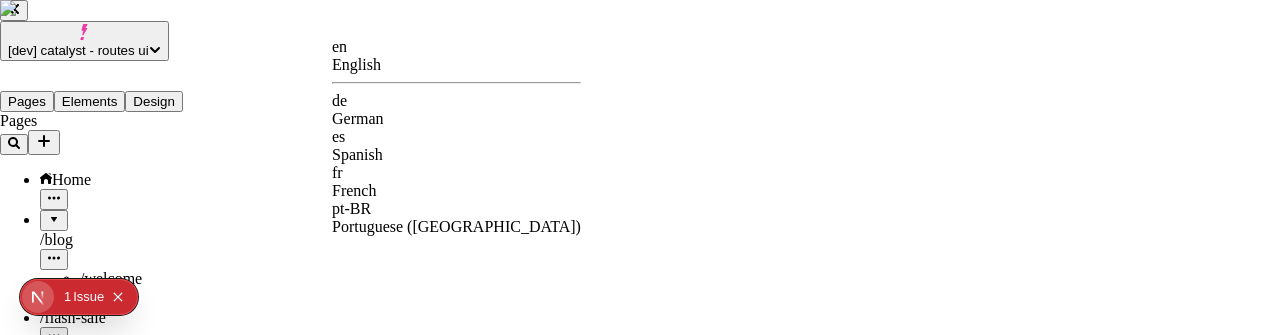 click on "[dev] catalyst - routes ui Pages Elements Design Pages Home / blog / welcome / flash-sale / login / search / shipping-returns Files Forms Settings Help en http://localhost:3110 / blog Desktop Preview Publish S Metadata Online Path /blog Title Description Social Image Choose an image Choose Exclude from search engines Canonical URL Sitemap priority 0.75 Sitemap frequency Hourly Snippets en English de German es Spanish fr French pt-BR Portuguese (Brazil)" at bounding box center (636, 1572) 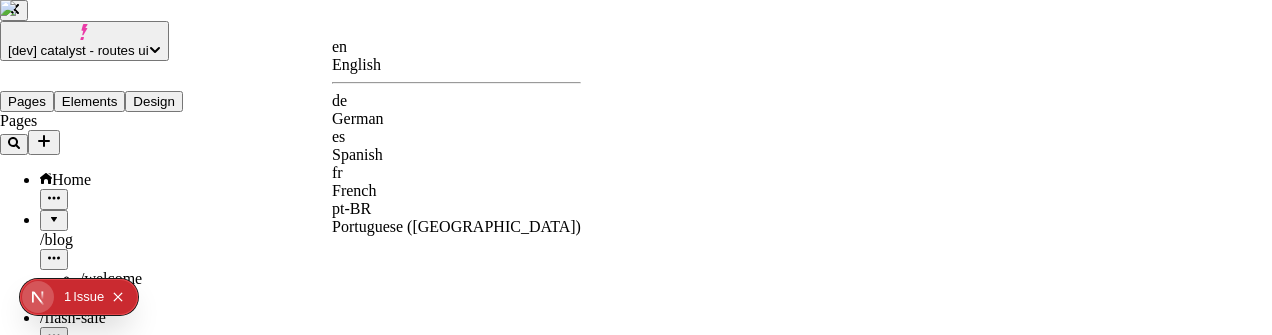 click on "es" at bounding box center [456, 137] 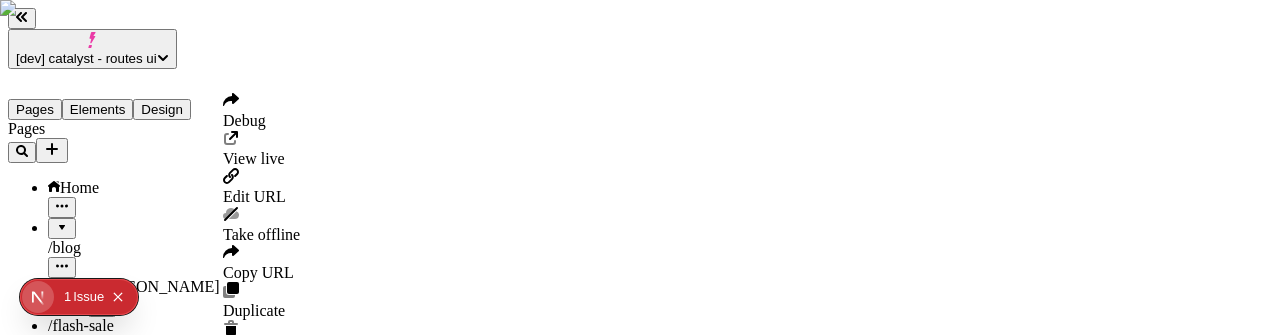 click 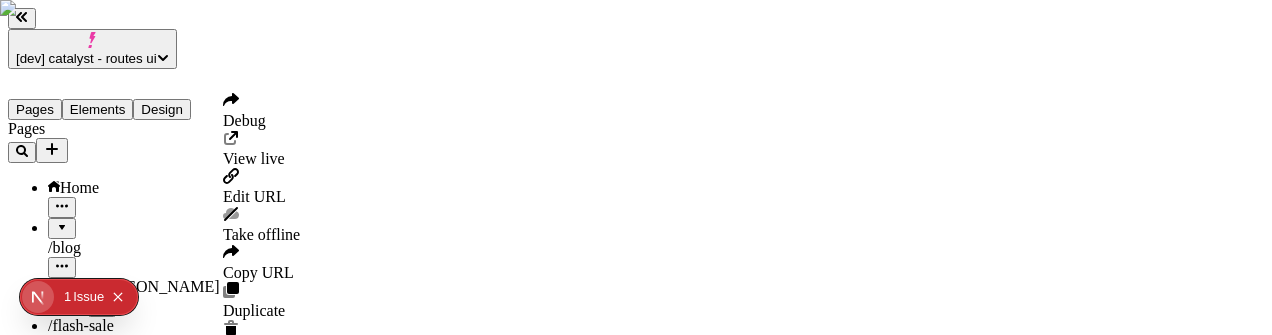 click on "Take offline" at bounding box center (261, 234) 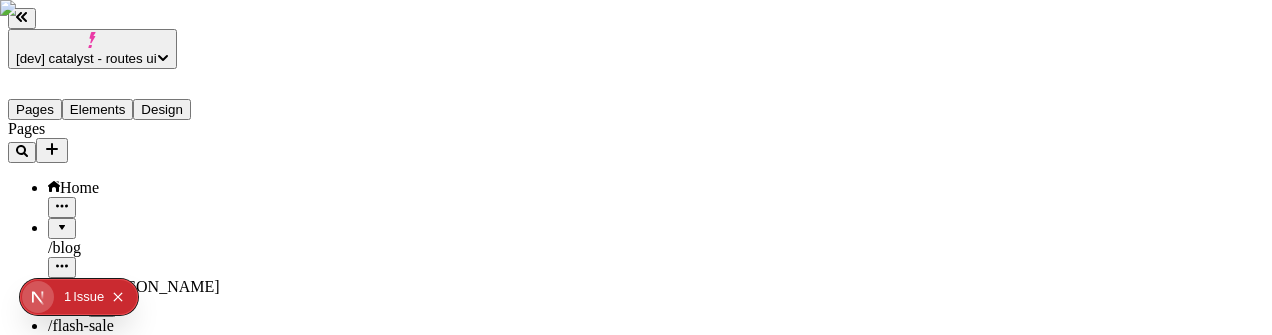 click 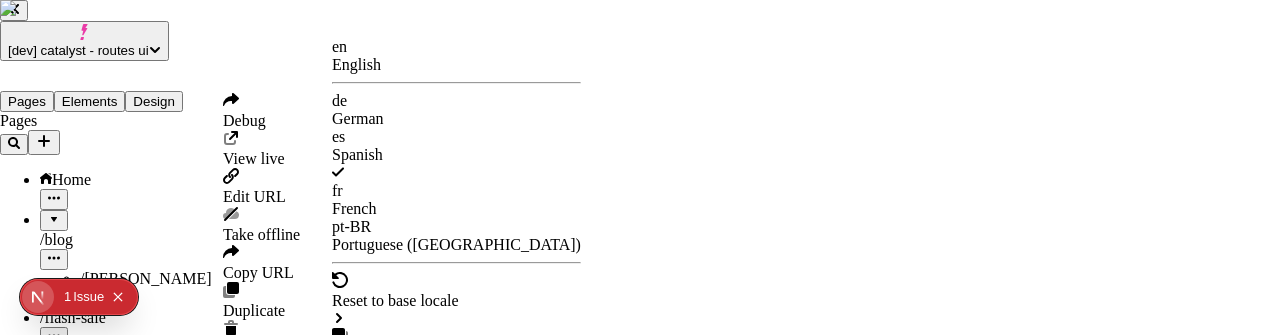 click on "[dev] catalyst - routes ui Pages Elements Design Pages Home / blog / bienvenida / flash-sale / login / search / shipping-returns Files Forms Settings Help es http://localhost:3110/es / blog Desktop Preview Publish S Metadata Online Path /blog Title Description Social Image Choose an image Choose Exclude from search engines Canonical URL Sitemap priority 0.75 Sitemap frequency Hourly Snippets Debug View live Edit URL Take offline Copy URL Duplicate Delete en English de German es Spanish fr French pt-BR Portuguese (Brazil) Reset to base locale Request translation" at bounding box center [636, 1572] 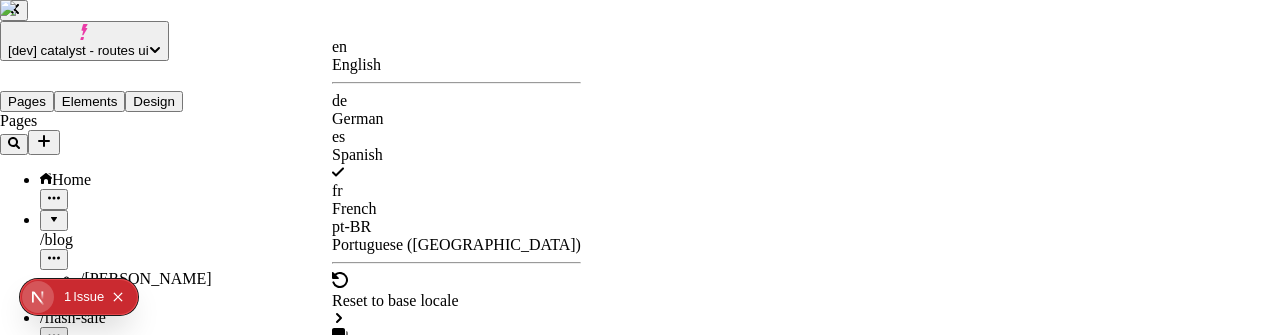 click on "en English" at bounding box center (456, 56) 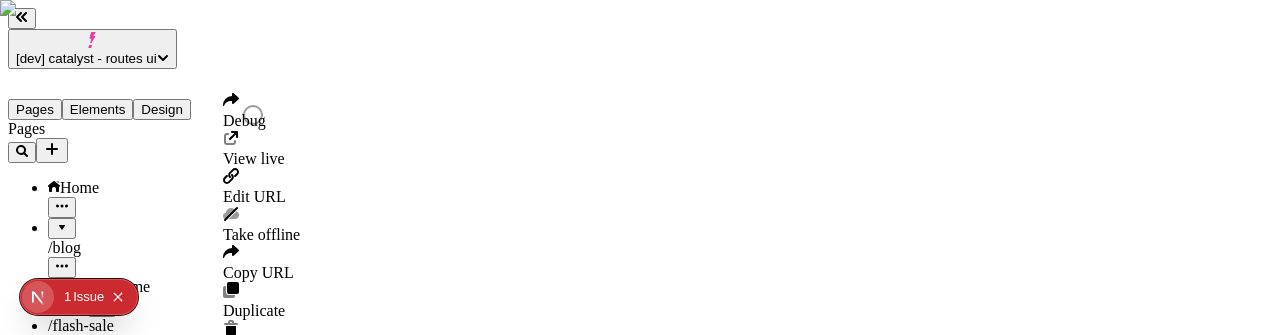 click 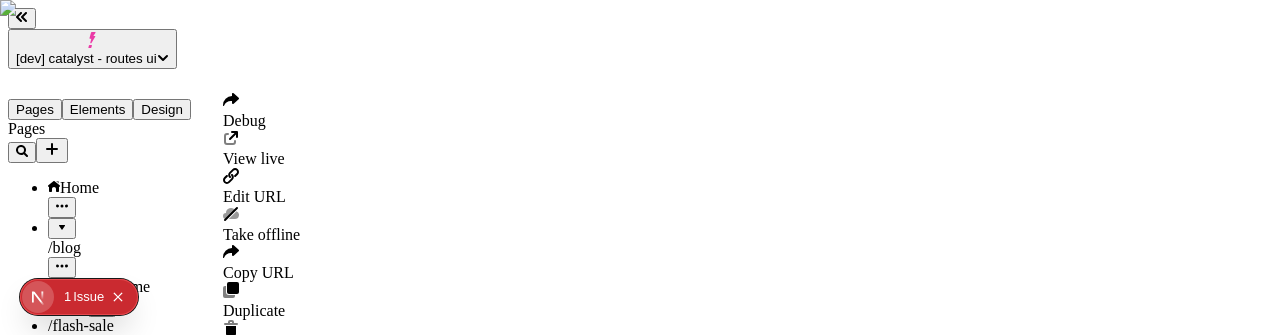 scroll, scrollTop: 61, scrollLeft: 0, axis: vertical 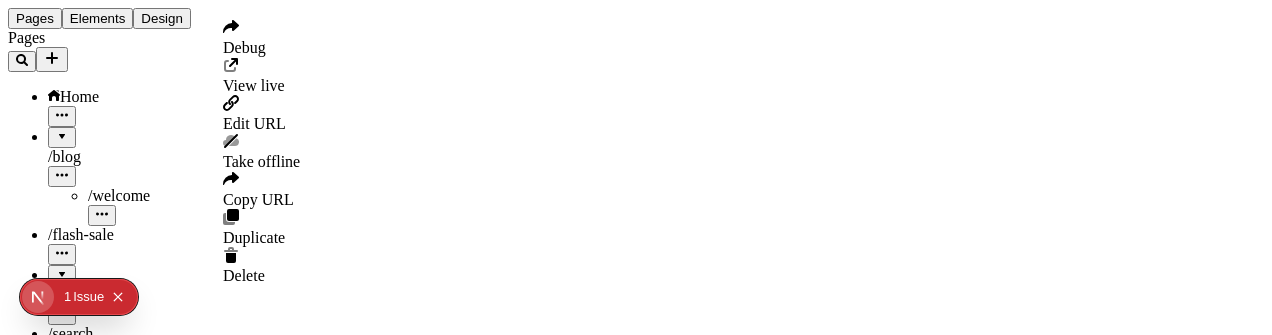 click on "Files" at bounding box center [128, 438] 